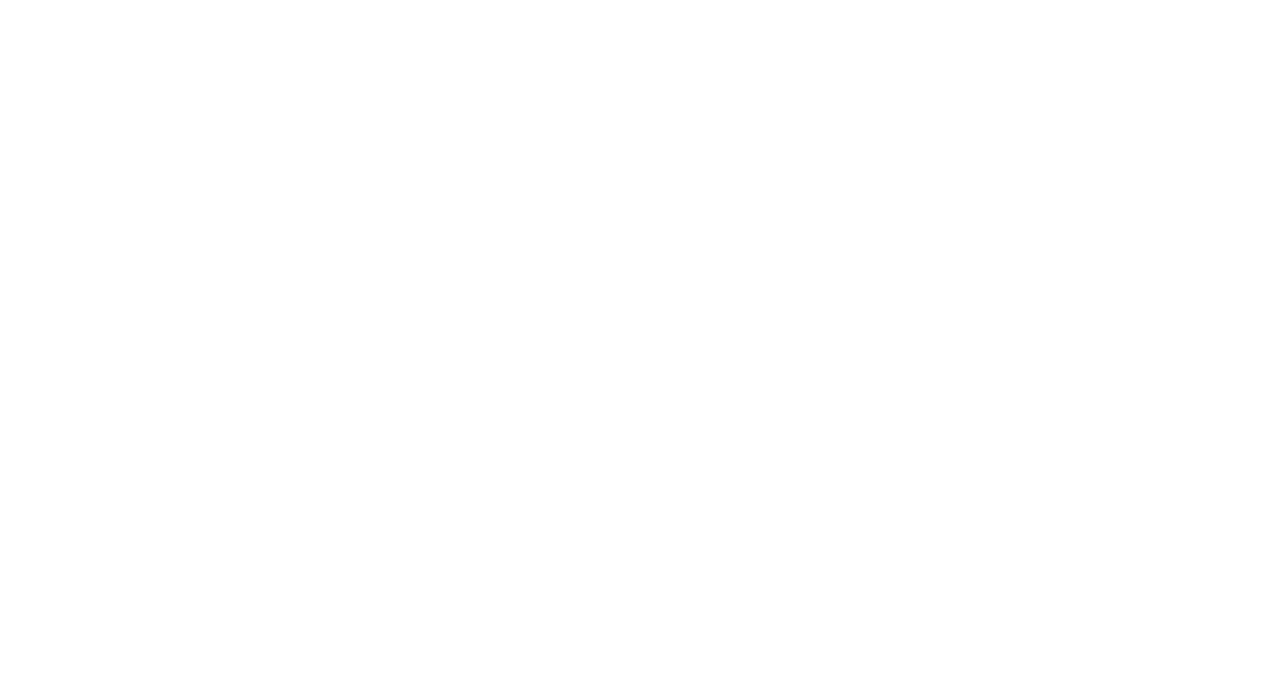 scroll, scrollTop: 0, scrollLeft: 0, axis: both 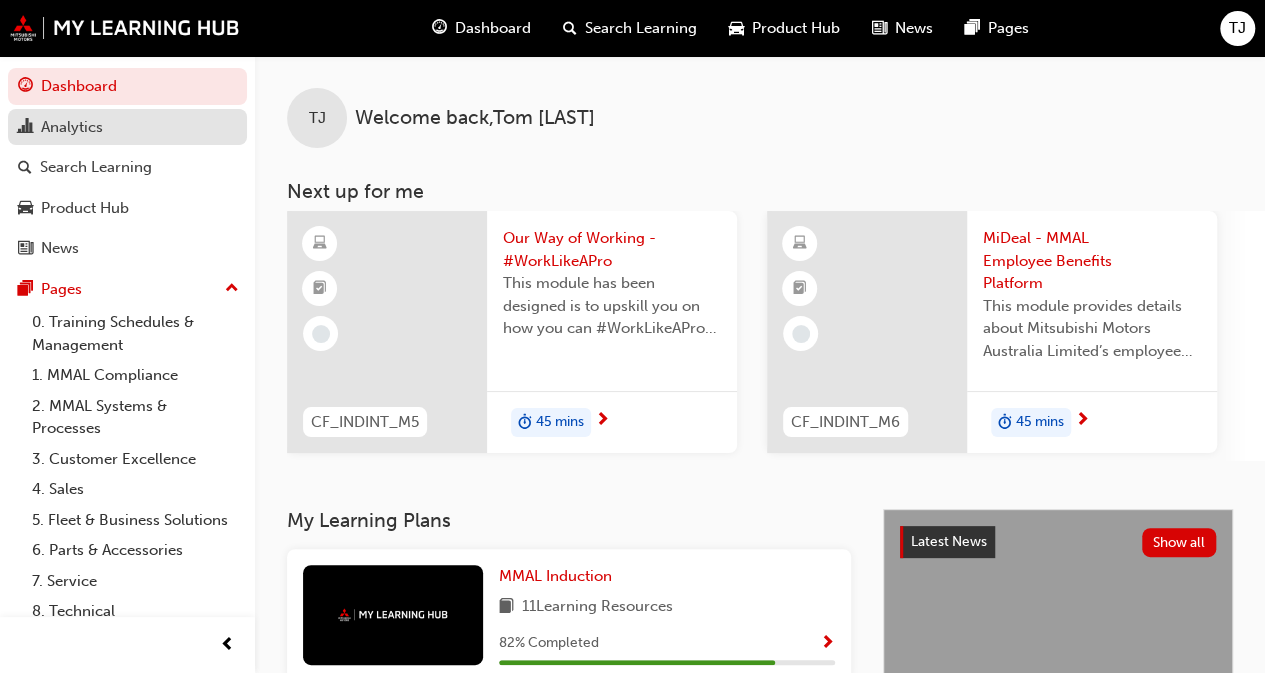 click on "Analytics" at bounding box center [72, 127] 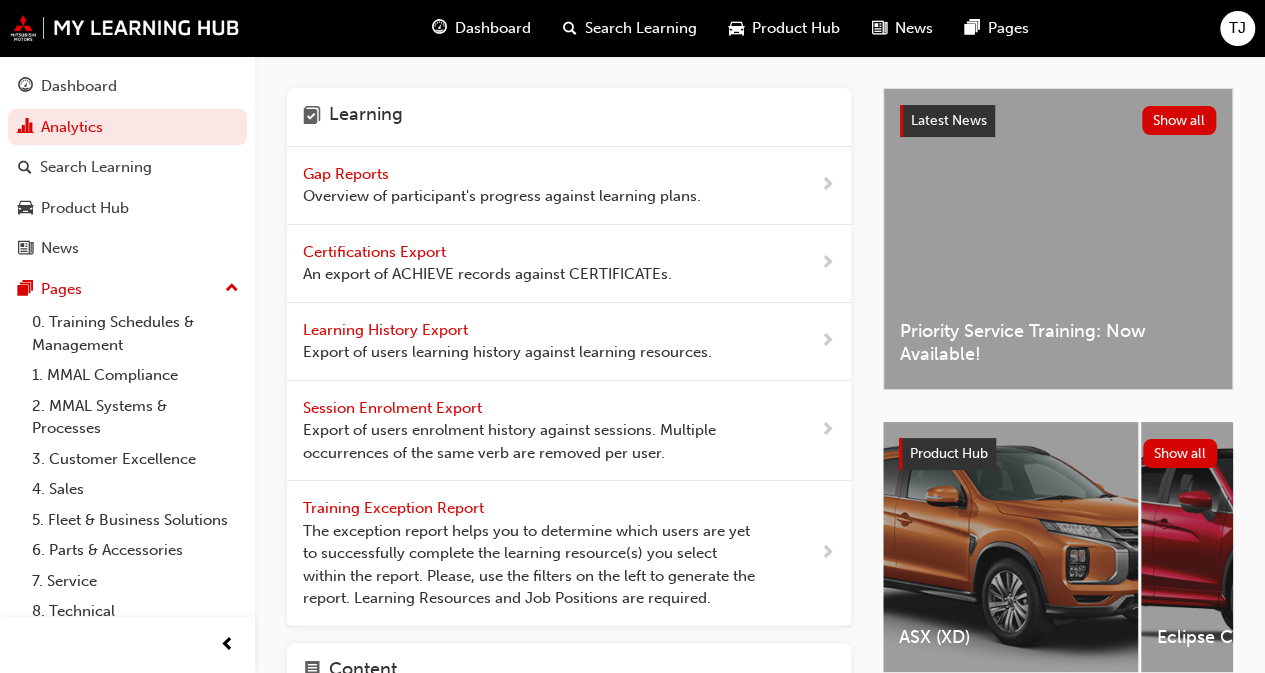 click on "Gap Reports" at bounding box center [348, 174] 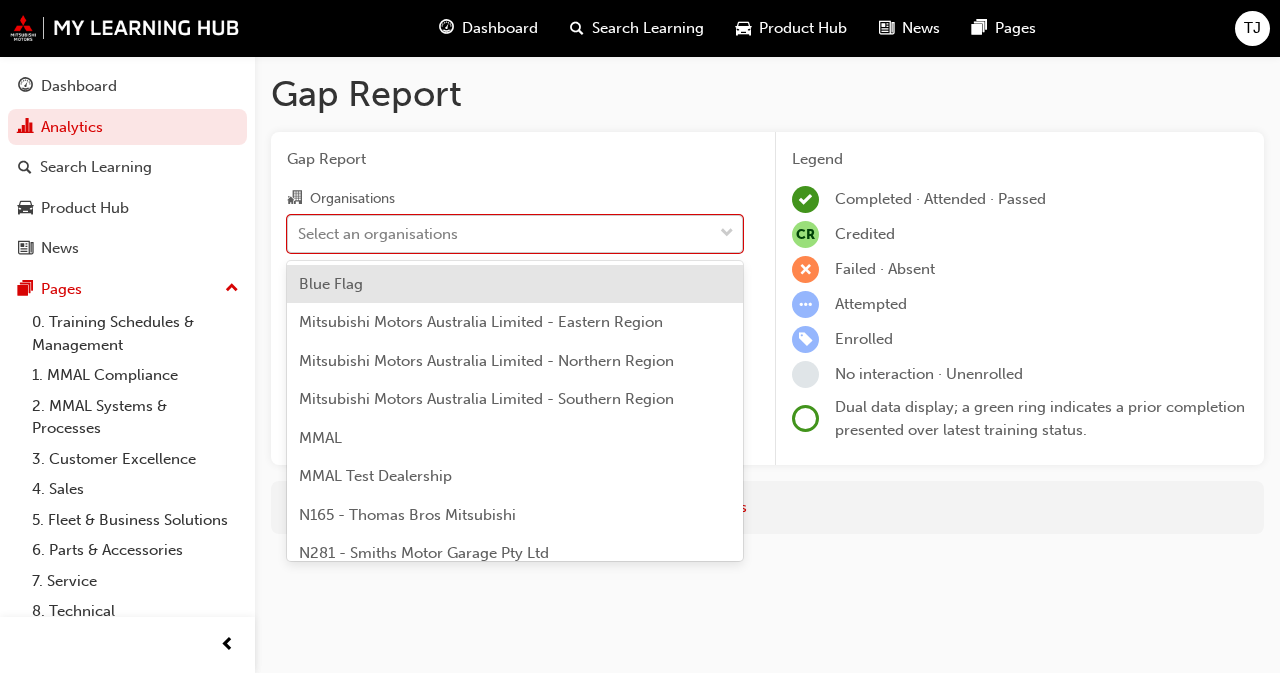 click on "Select an organisations" at bounding box center (378, 233) 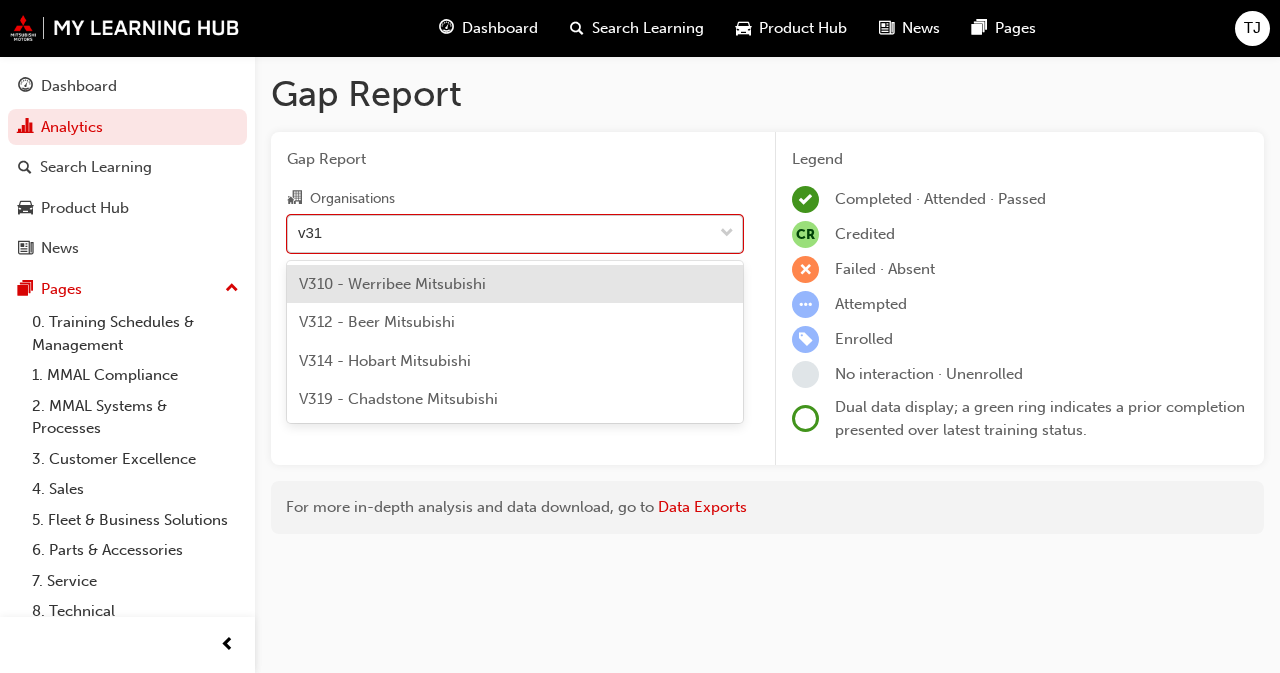 type on "v310" 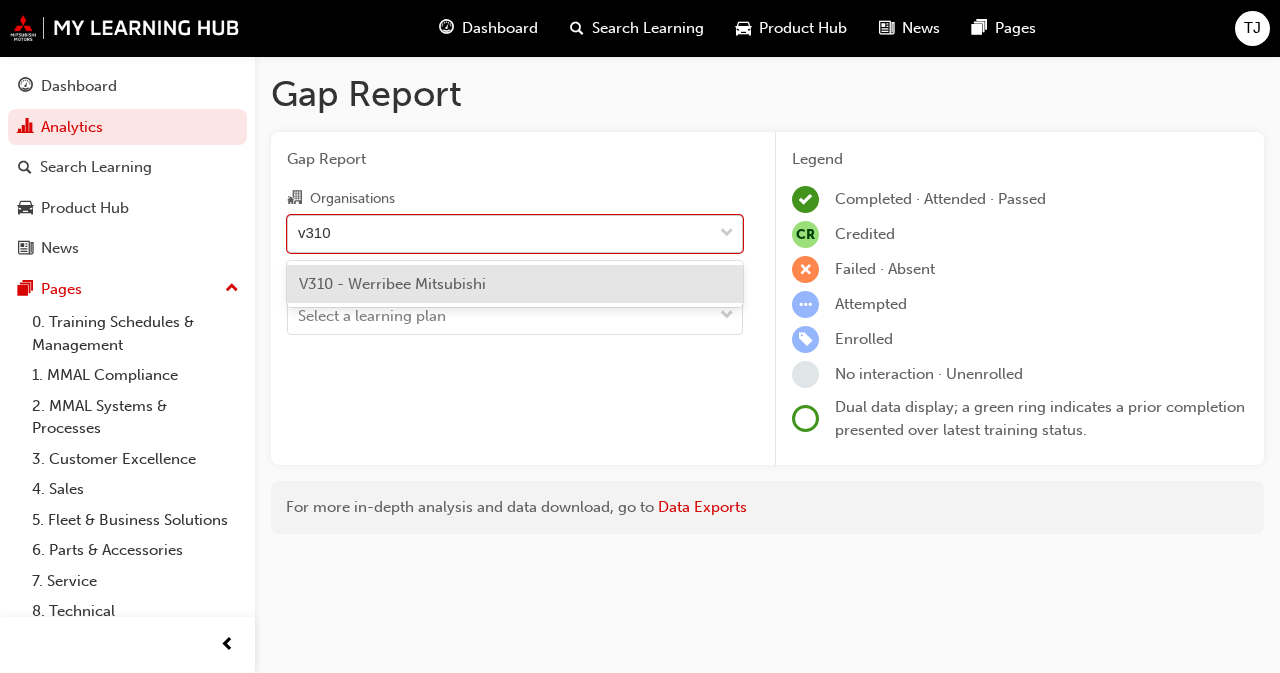 click on "V310 - Werribee Mitsubishi" at bounding box center (392, 284) 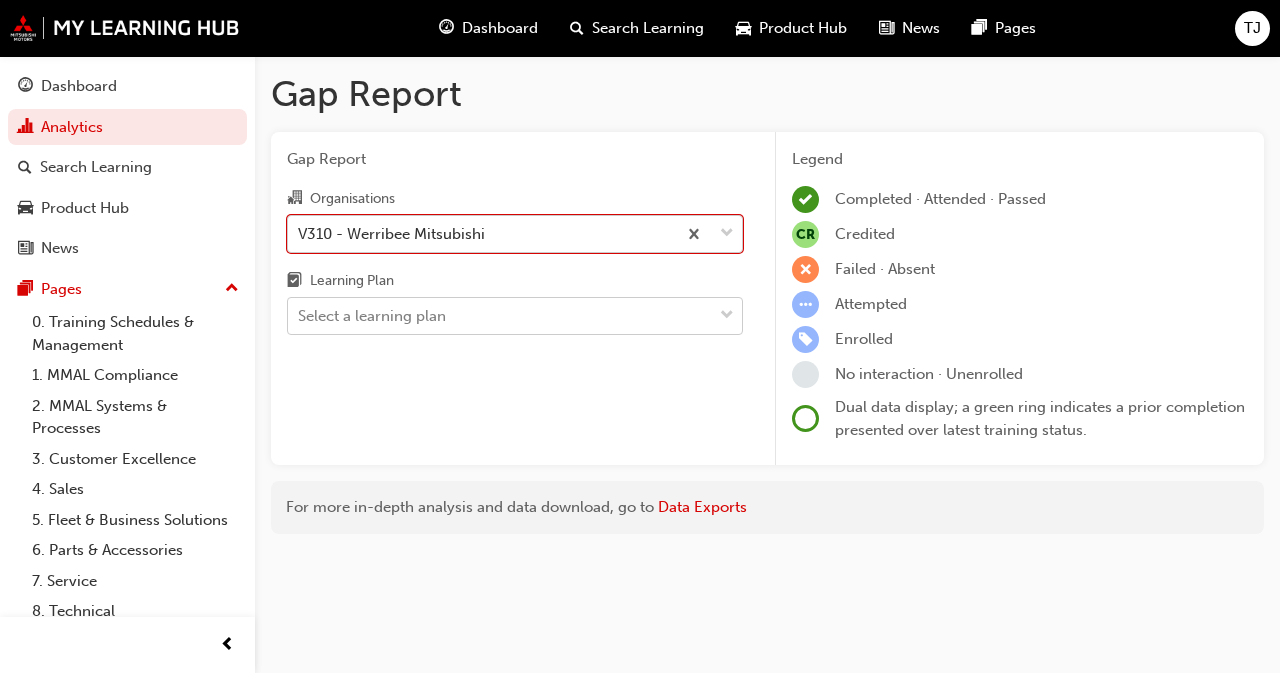 click on "Select a learning plan" at bounding box center [372, 316] 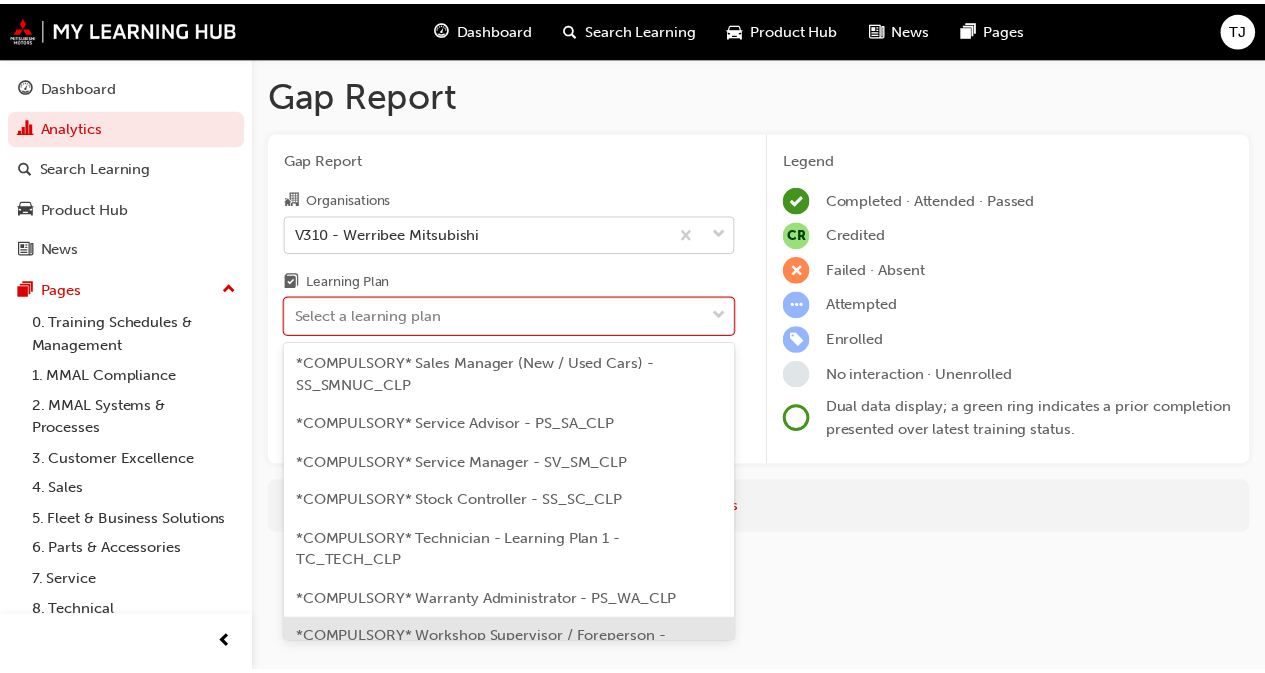 scroll, scrollTop: 800, scrollLeft: 0, axis: vertical 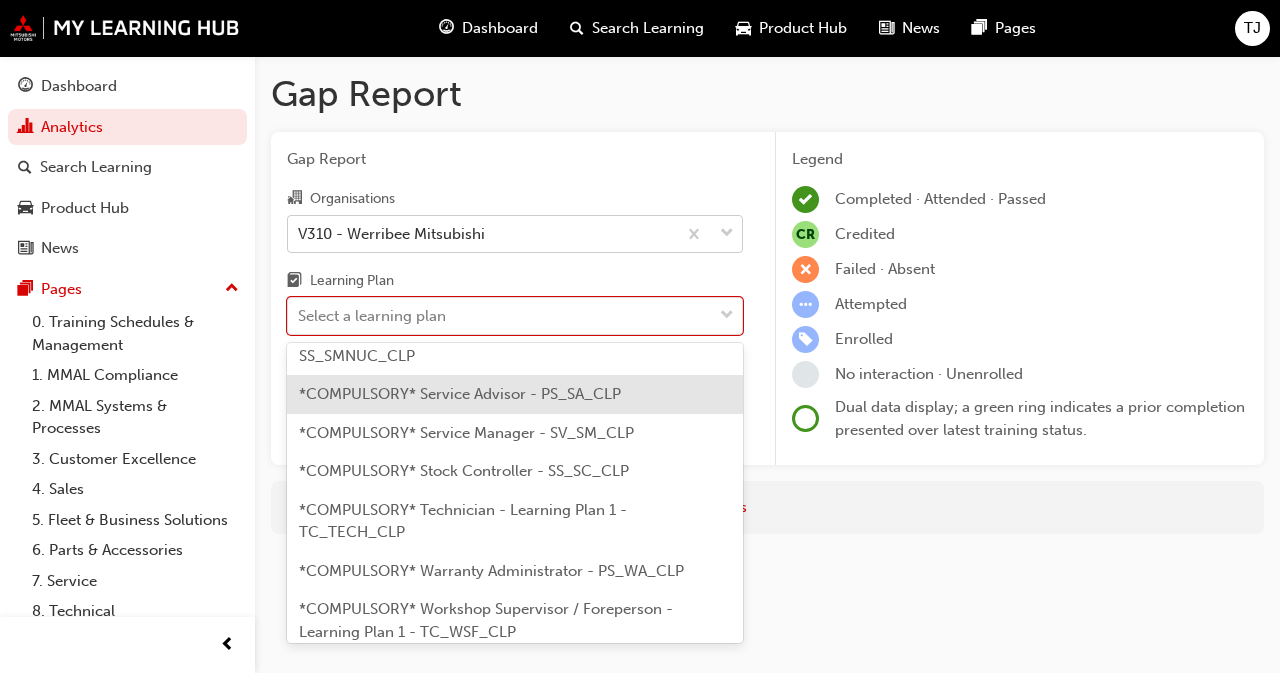 click on "*COMPULSORY* Service Advisor - PS_SA_CLP" at bounding box center (460, 394) 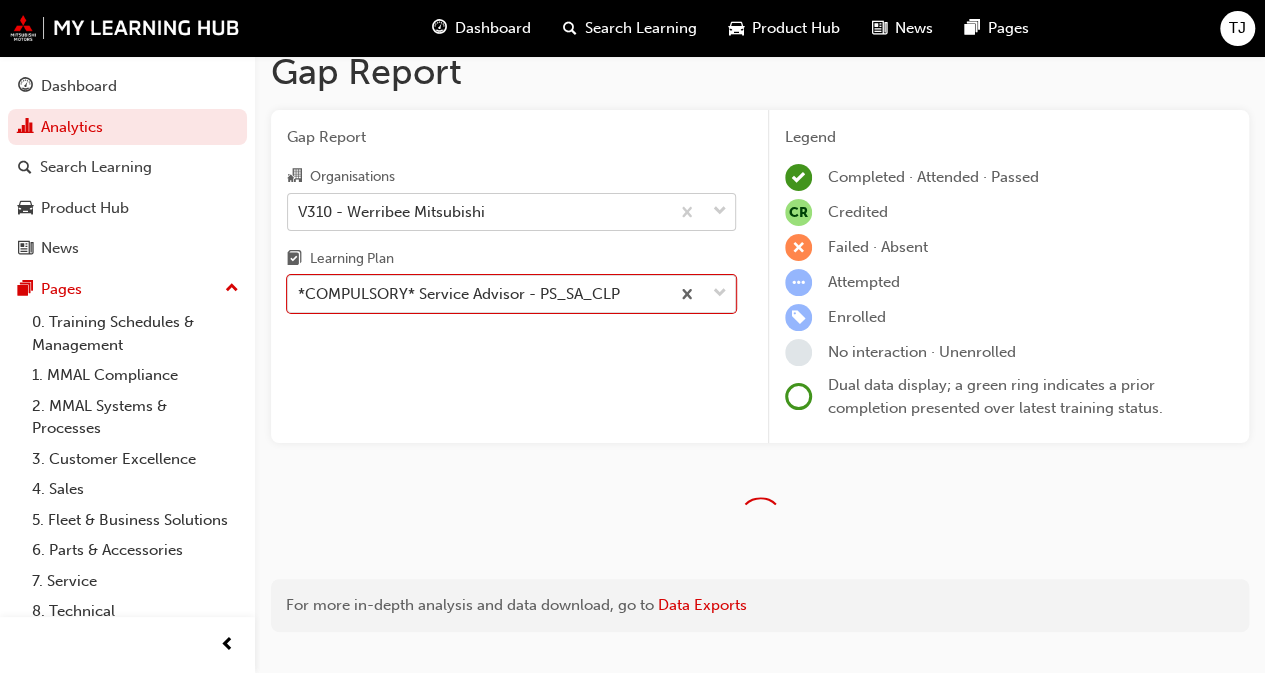 scroll, scrollTop: 62, scrollLeft: 0, axis: vertical 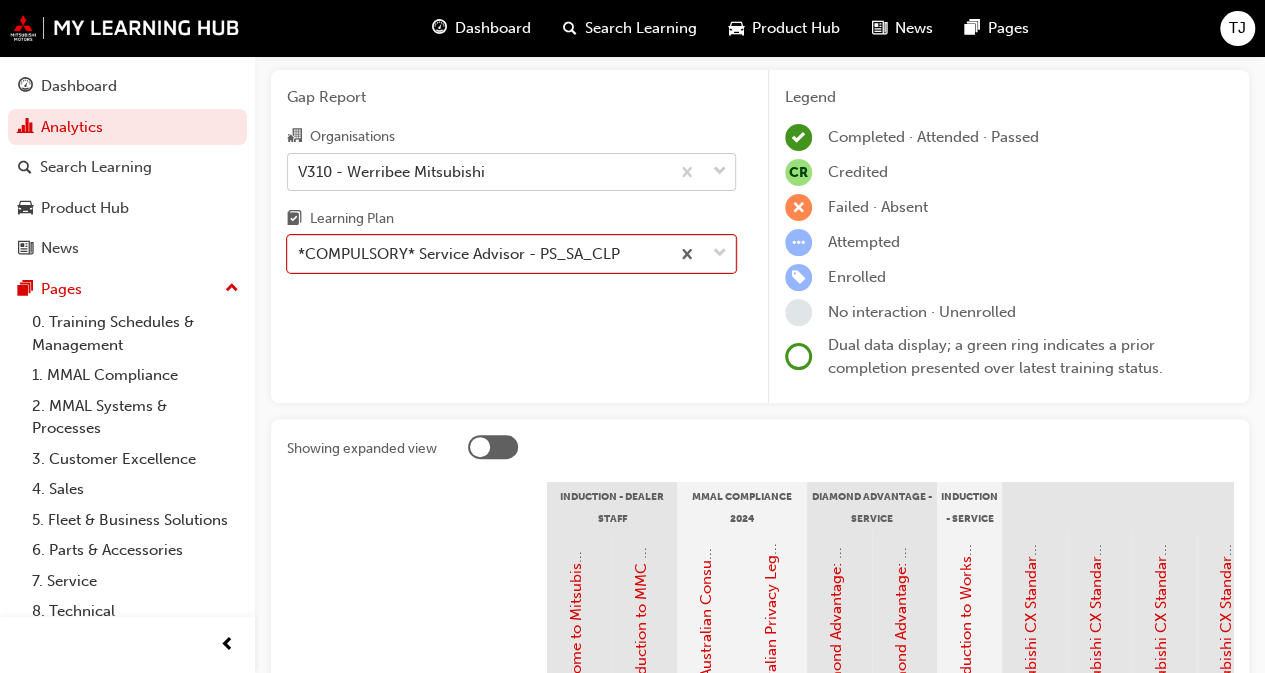 click at bounding box center [417, 507] 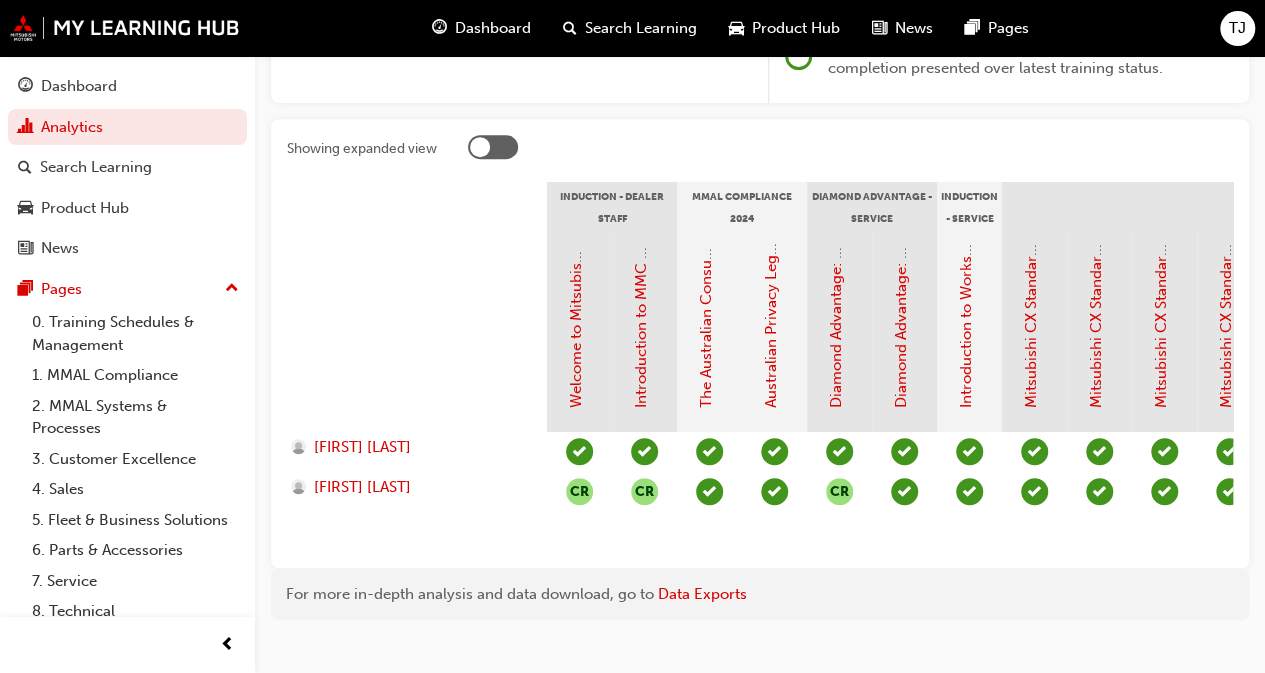 scroll, scrollTop: 406, scrollLeft: 0, axis: vertical 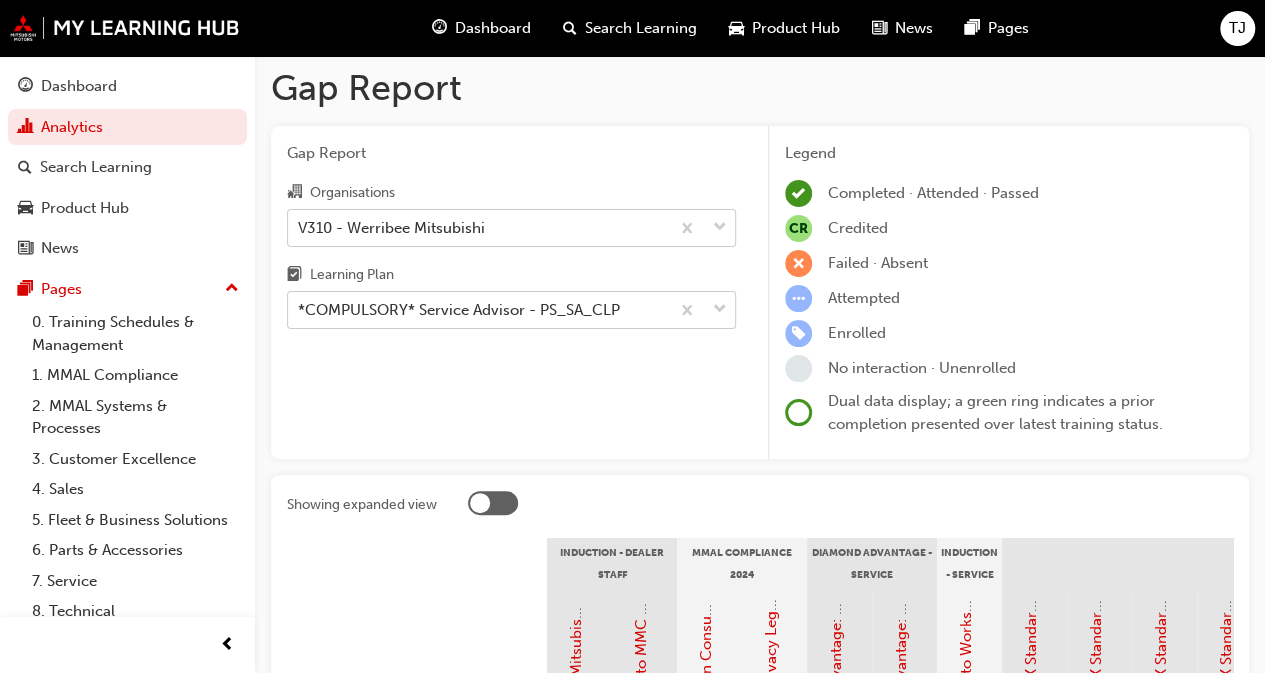 click on "*COMPULSORY* Service Advisor - PS_SA_CLP" at bounding box center [459, 310] 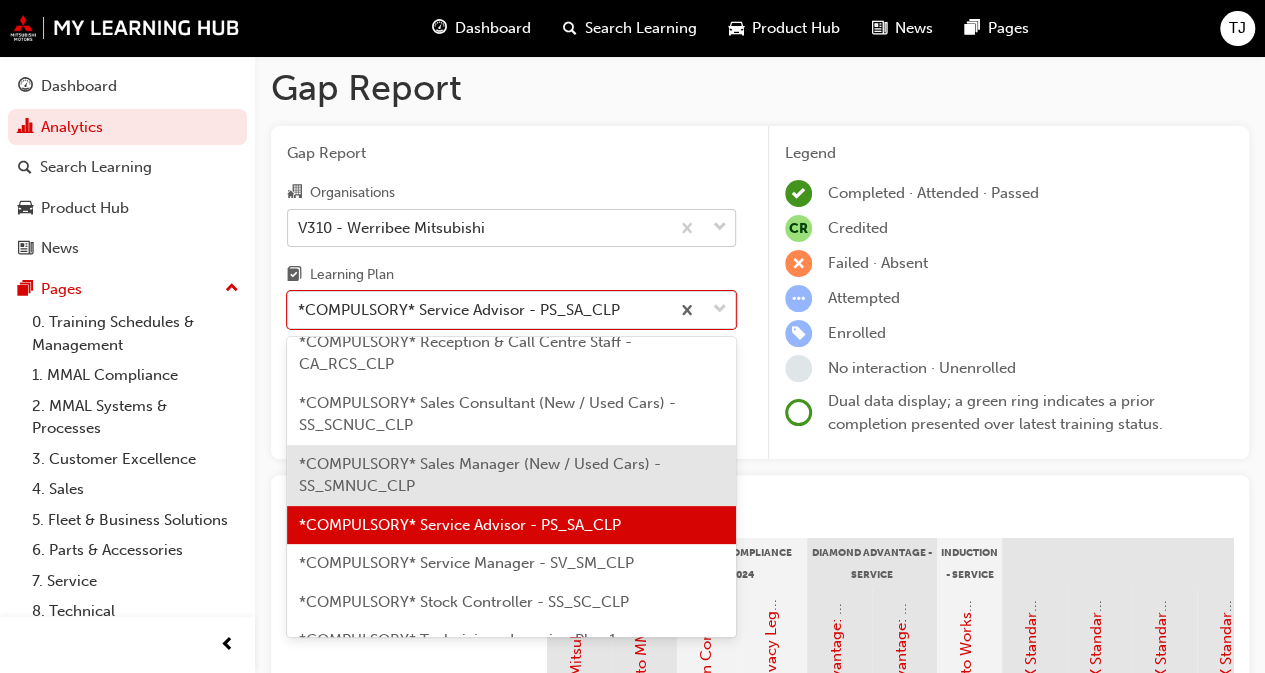 scroll, scrollTop: 774, scrollLeft: 0, axis: vertical 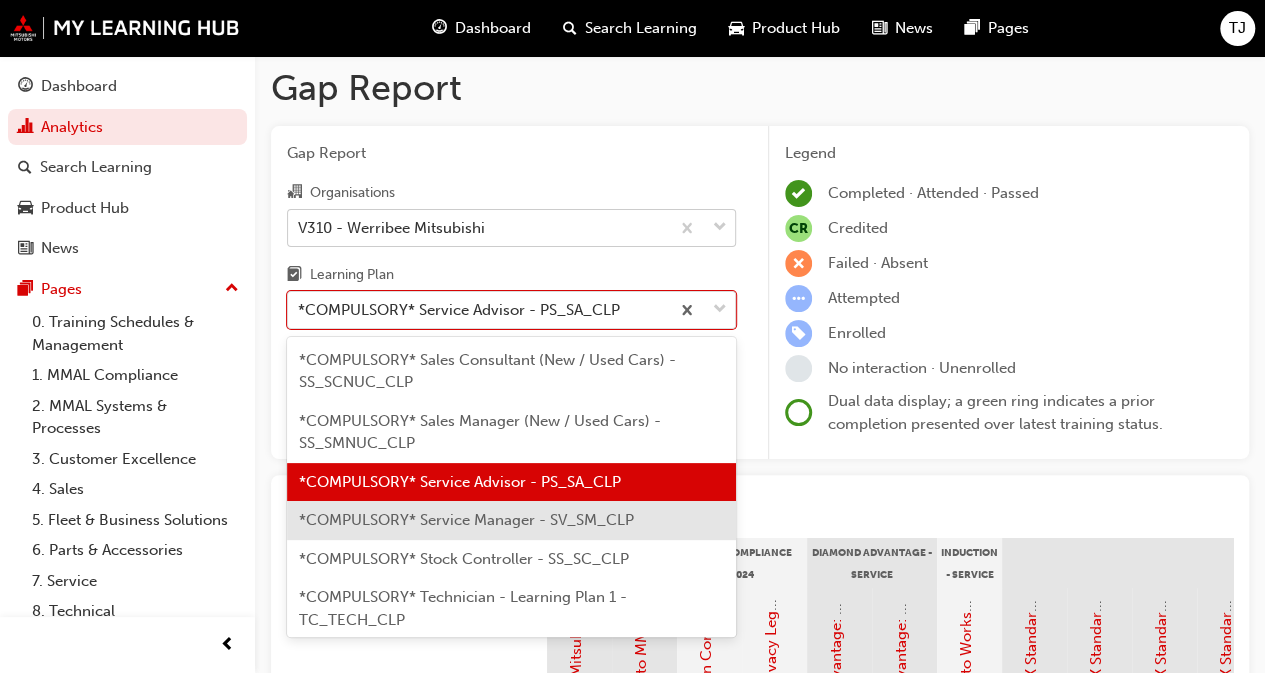 click on "*COMPULSORY* Service Manager - SV_SM_CLP" at bounding box center (466, 520) 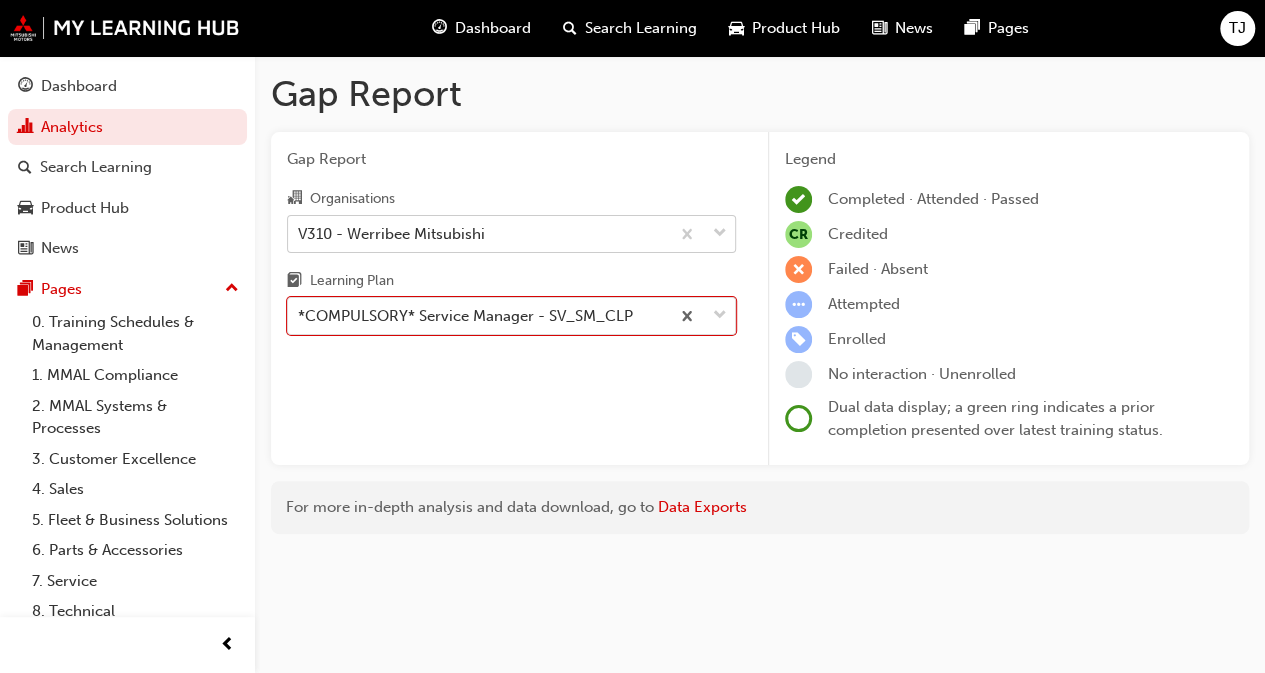 scroll, scrollTop: 0, scrollLeft: 0, axis: both 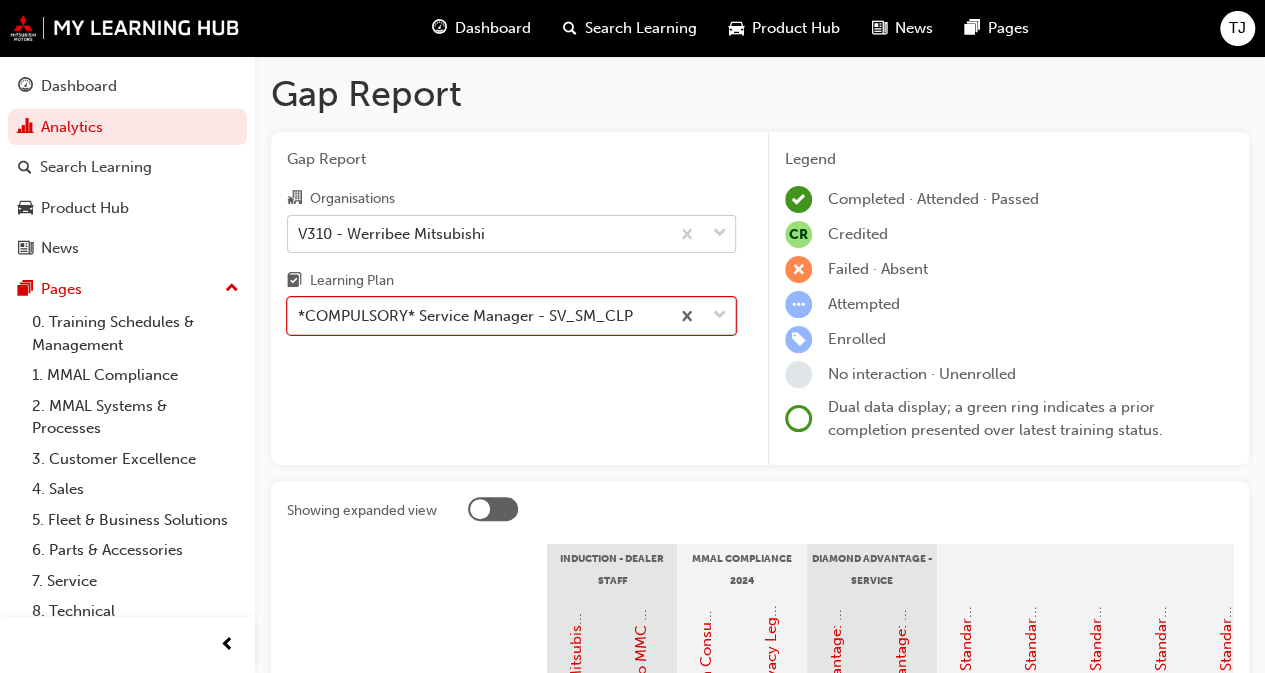 click on "*COMPULSORY* Service Manager - SV_SM_CLP" at bounding box center [465, 316] 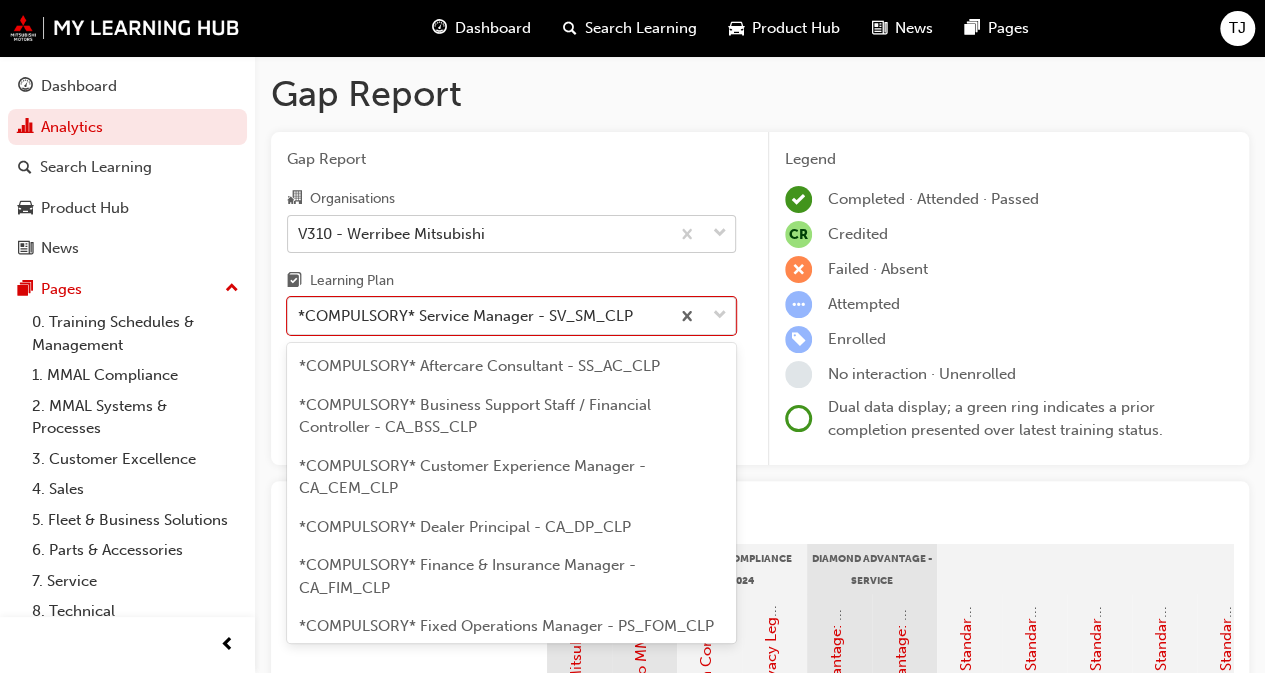 scroll, scrollTop: 713, scrollLeft: 0, axis: vertical 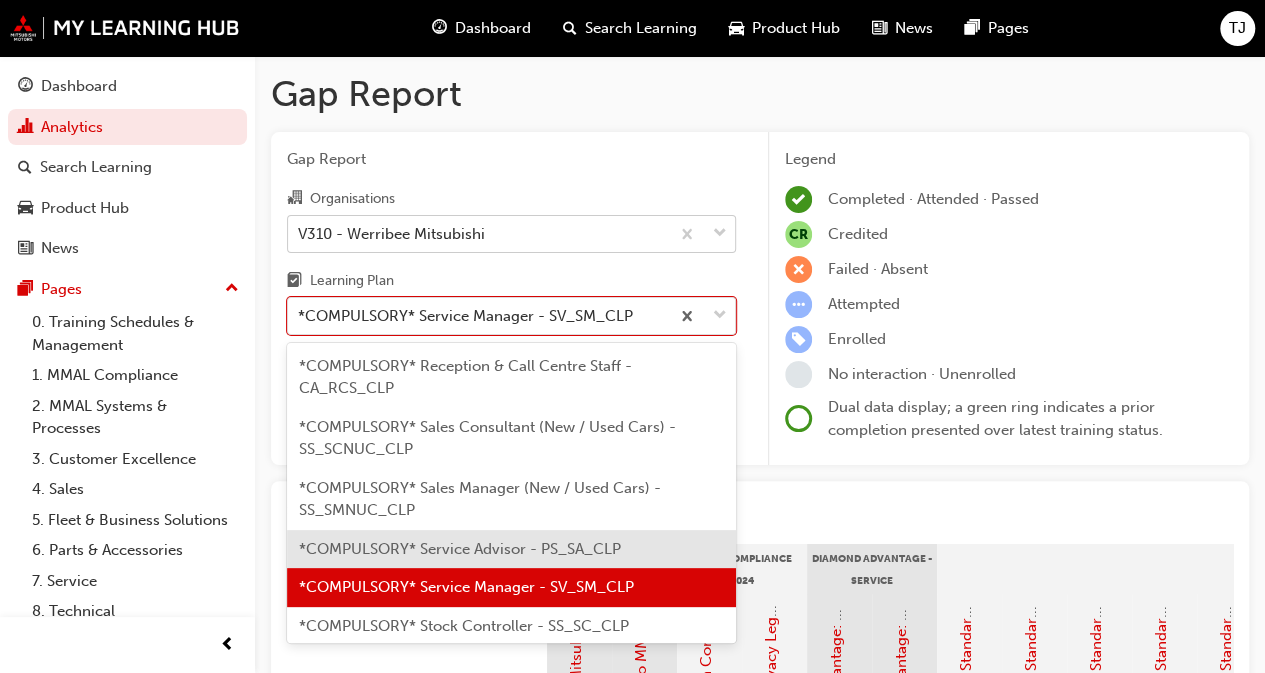 click on "*COMPULSORY* Service Advisor - PS_SA_CLP" at bounding box center [460, 549] 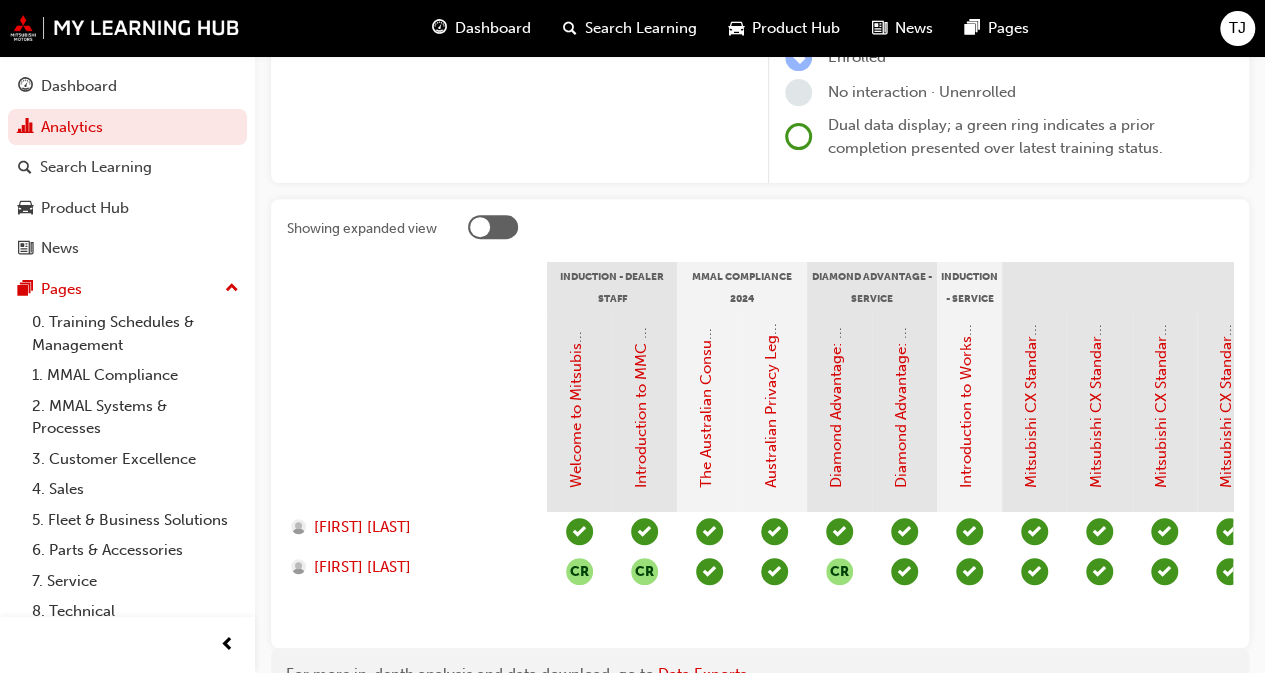 scroll, scrollTop: 400, scrollLeft: 0, axis: vertical 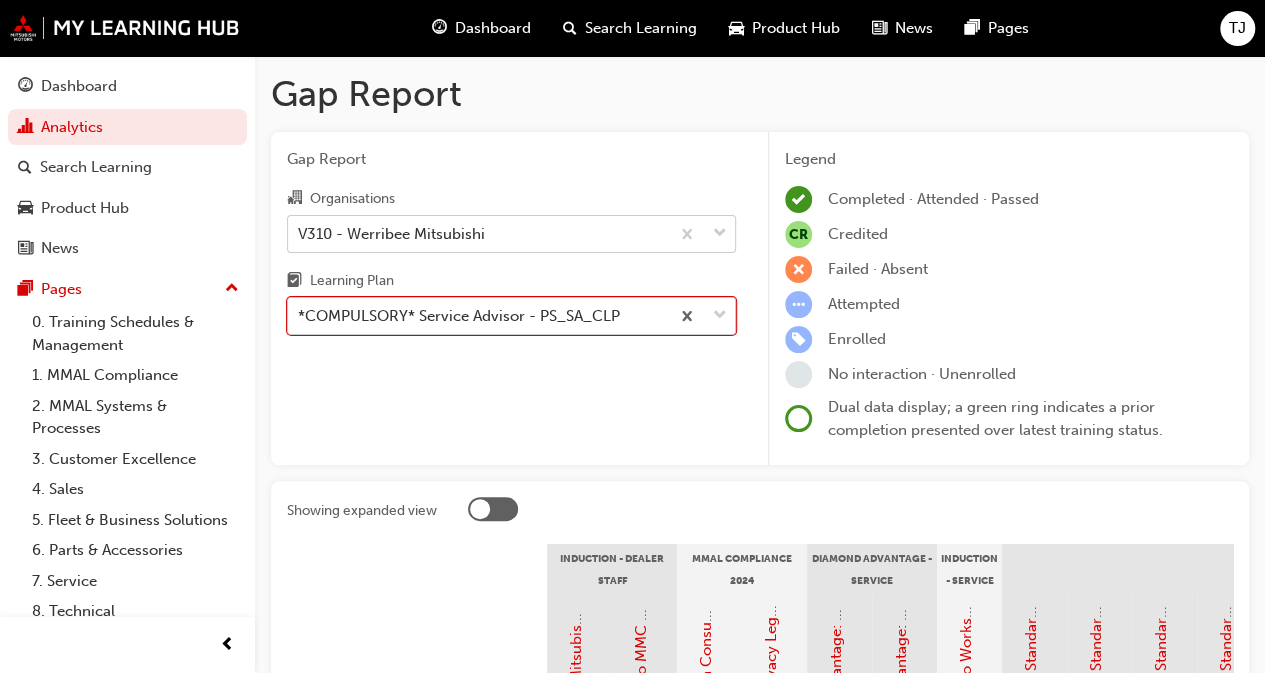 click on "*COMPULSORY* Service Advisor - PS_SA_CLP" at bounding box center [459, 316] 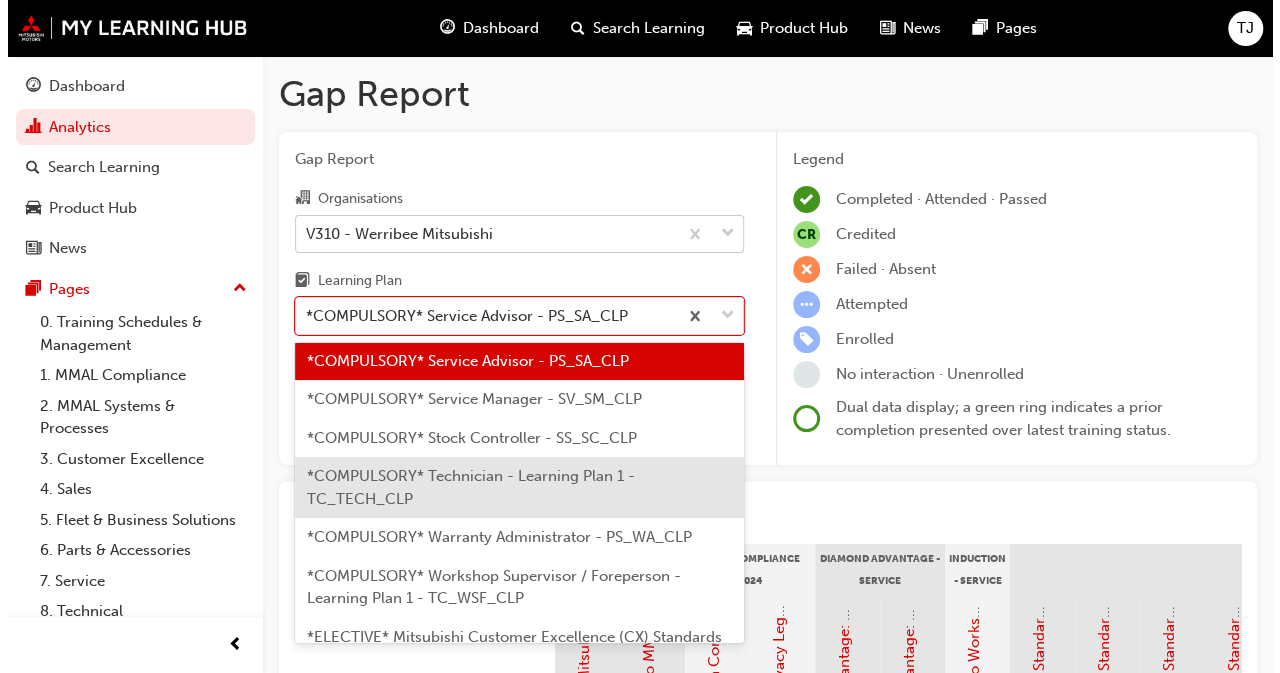 scroll, scrollTop: 974, scrollLeft: 0, axis: vertical 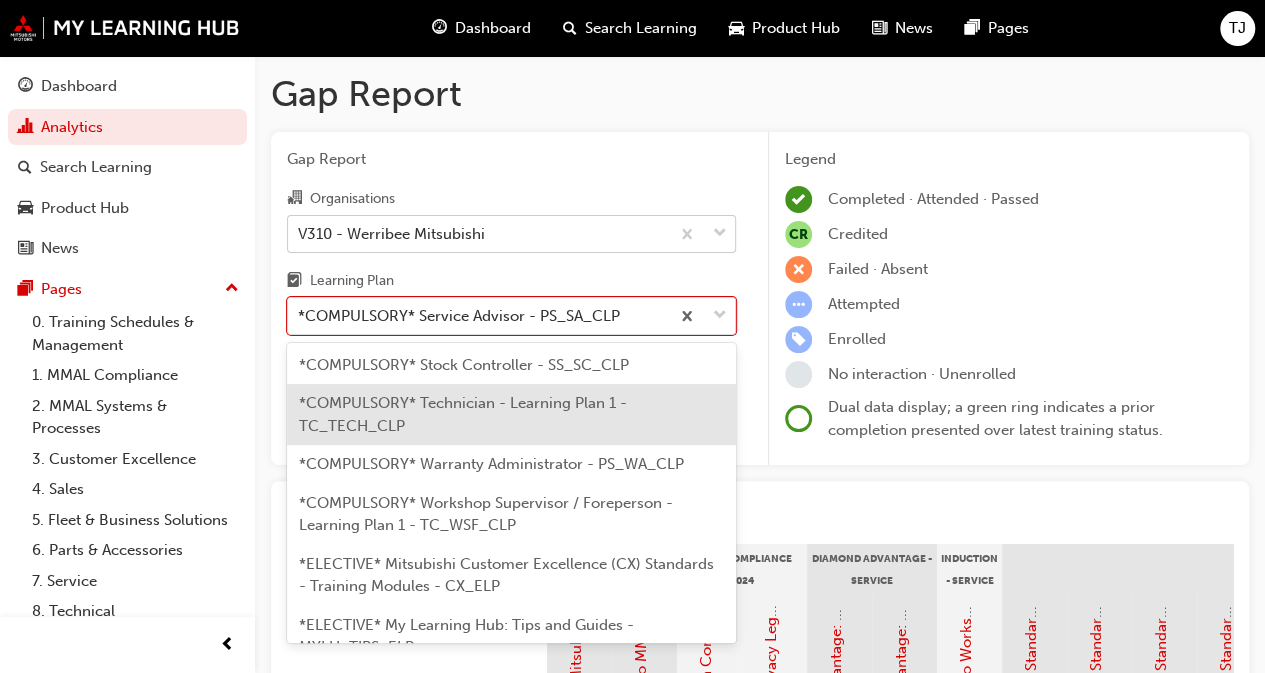 click on "*COMPULSORY* Technician - Learning Plan 1 - TC_TECH_CLP" at bounding box center [511, 414] 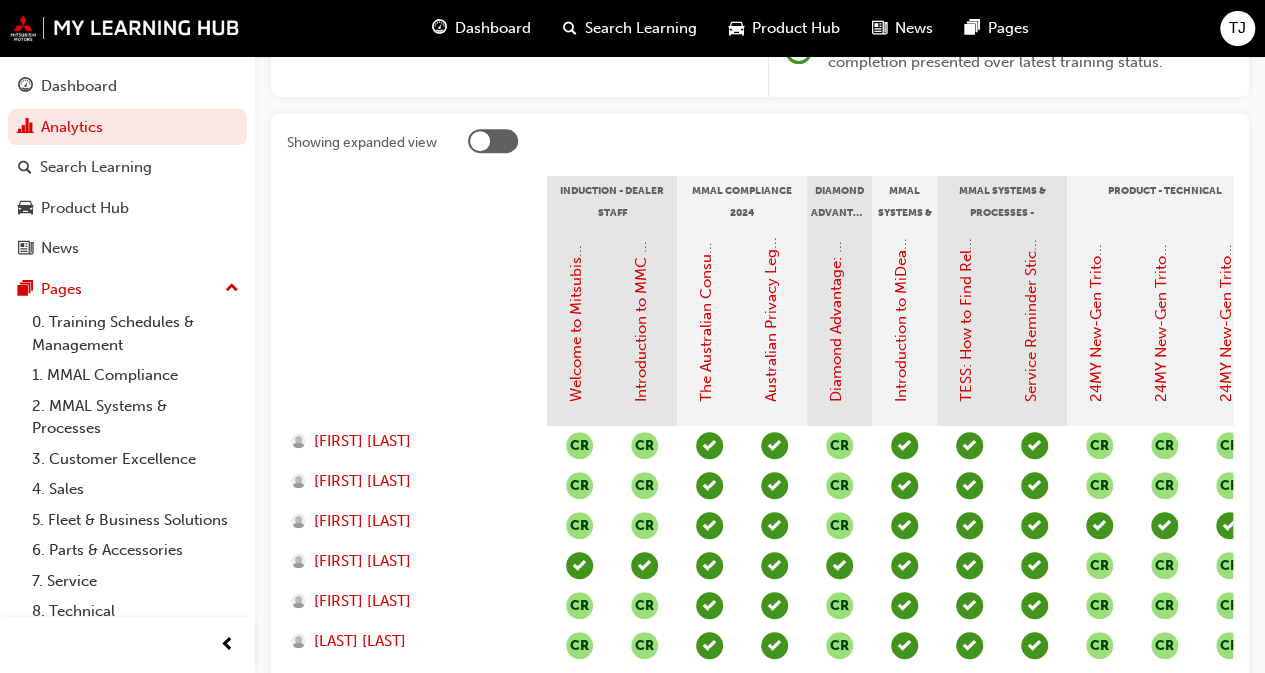 scroll, scrollTop: 562, scrollLeft: 0, axis: vertical 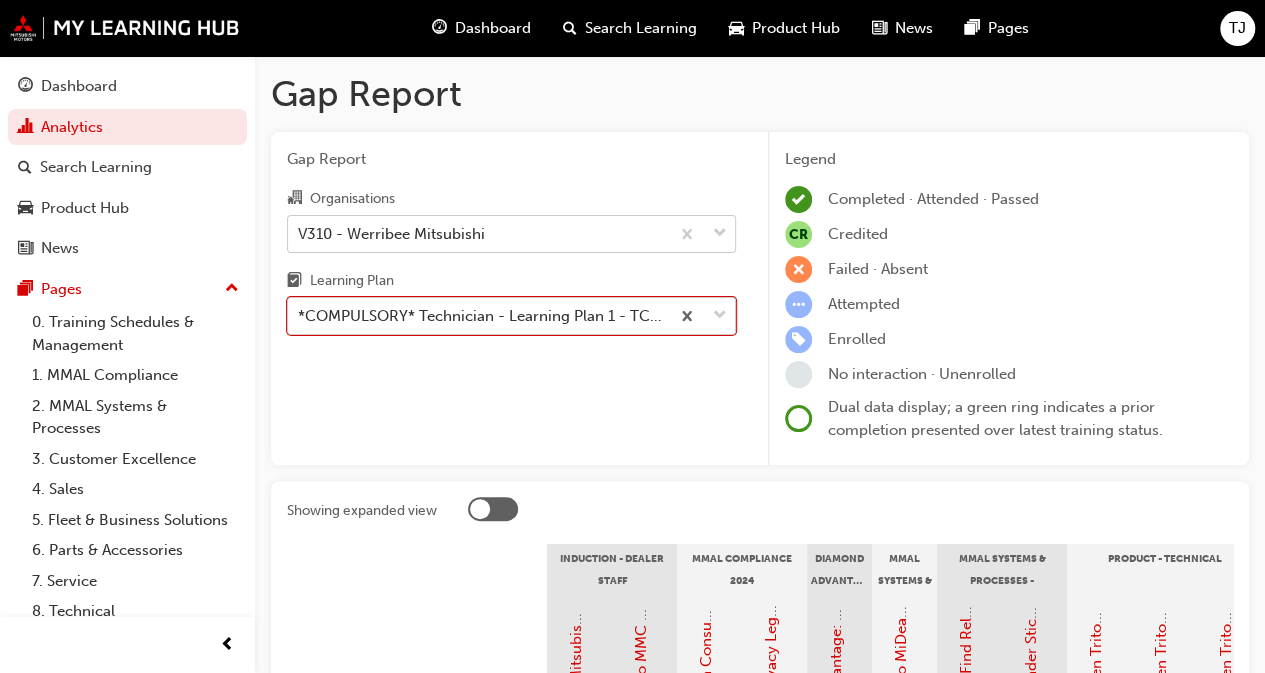 click on "*COMPULSORY* Technician - Learning Plan 1 - TC_TECH_CLP" at bounding box center (484, 316) 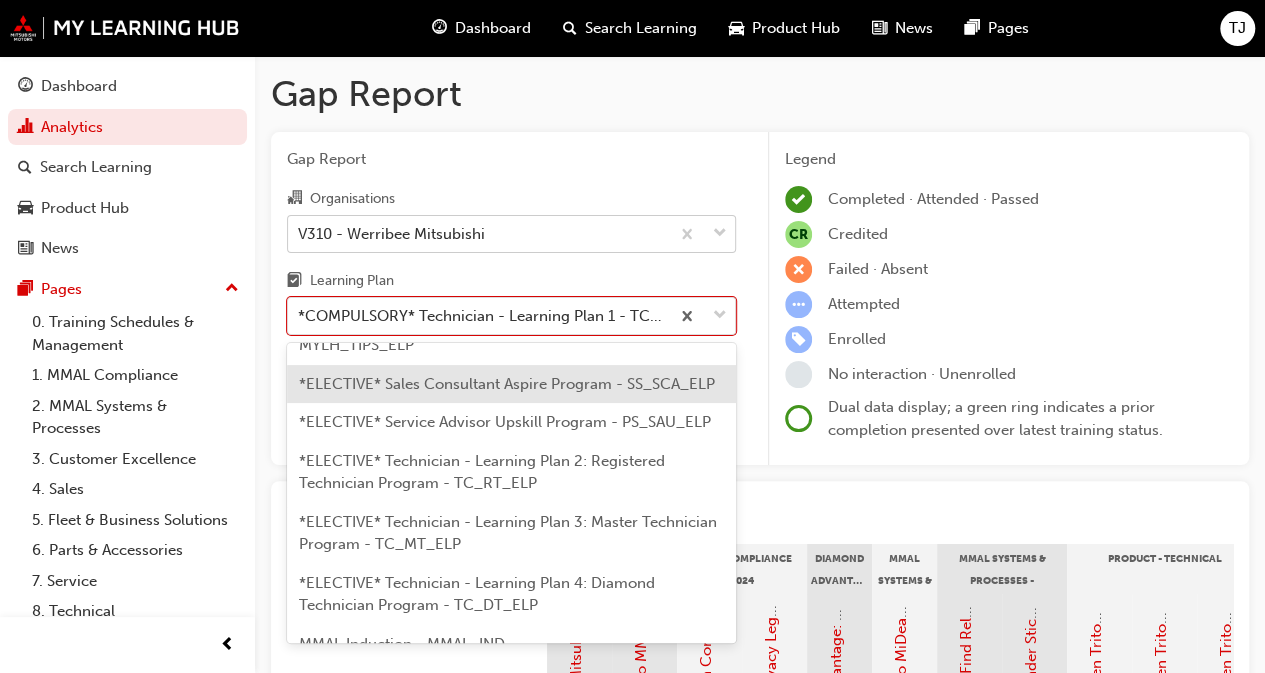 scroll, scrollTop: 1319, scrollLeft: 0, axis: vertical 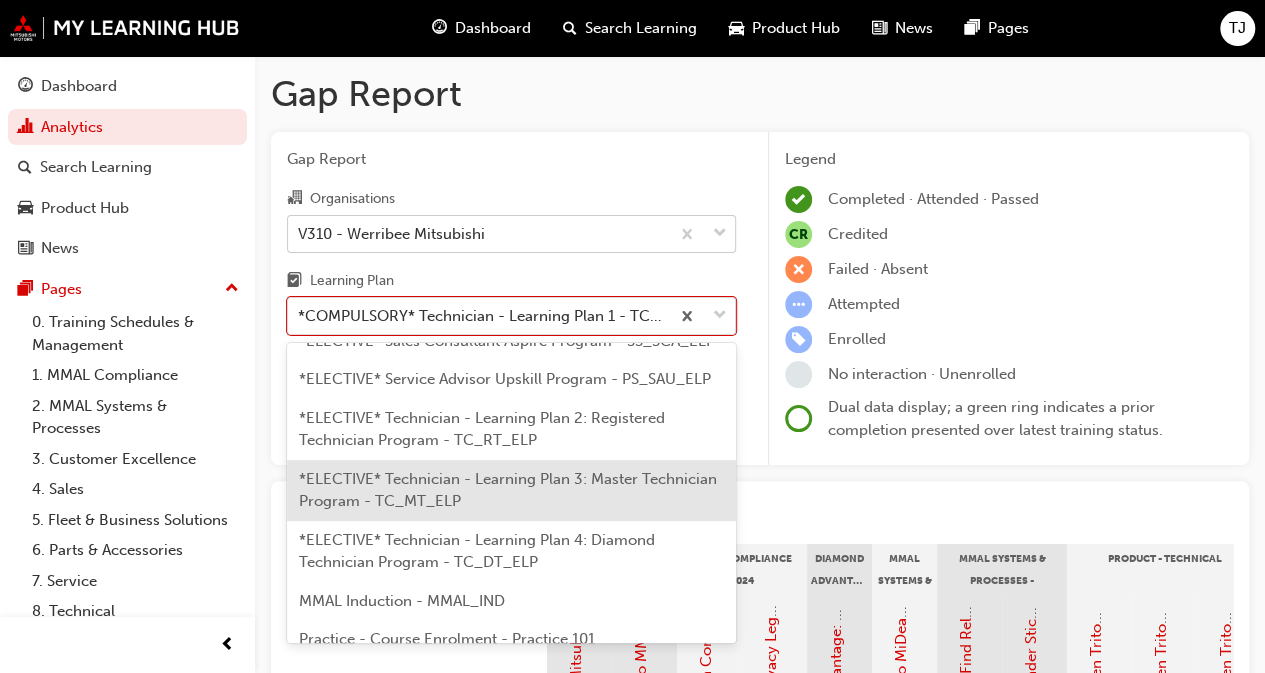 click on "*ELECTIVE* Technician - Learning Plan 3: Master Technician Program  - TC_MT_ELP" at bounding box center [511, 490] 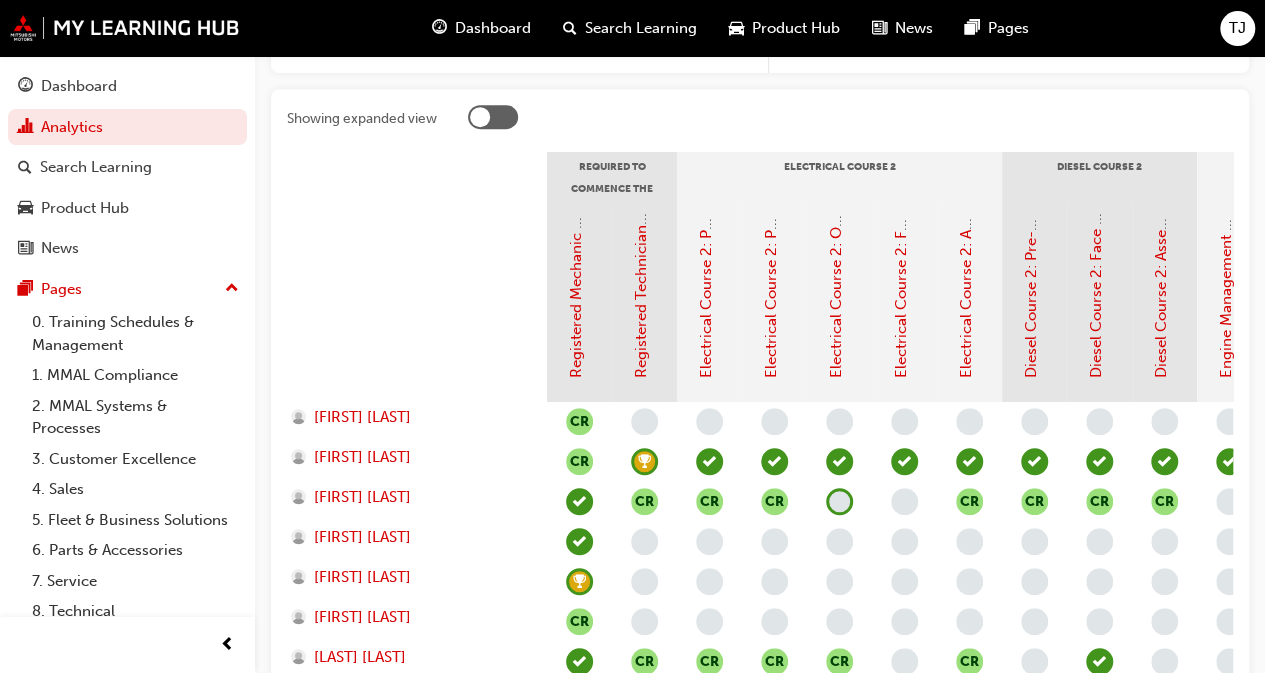 scroll, scrollTop: 462, scrollLeft: 0, axis: vertical 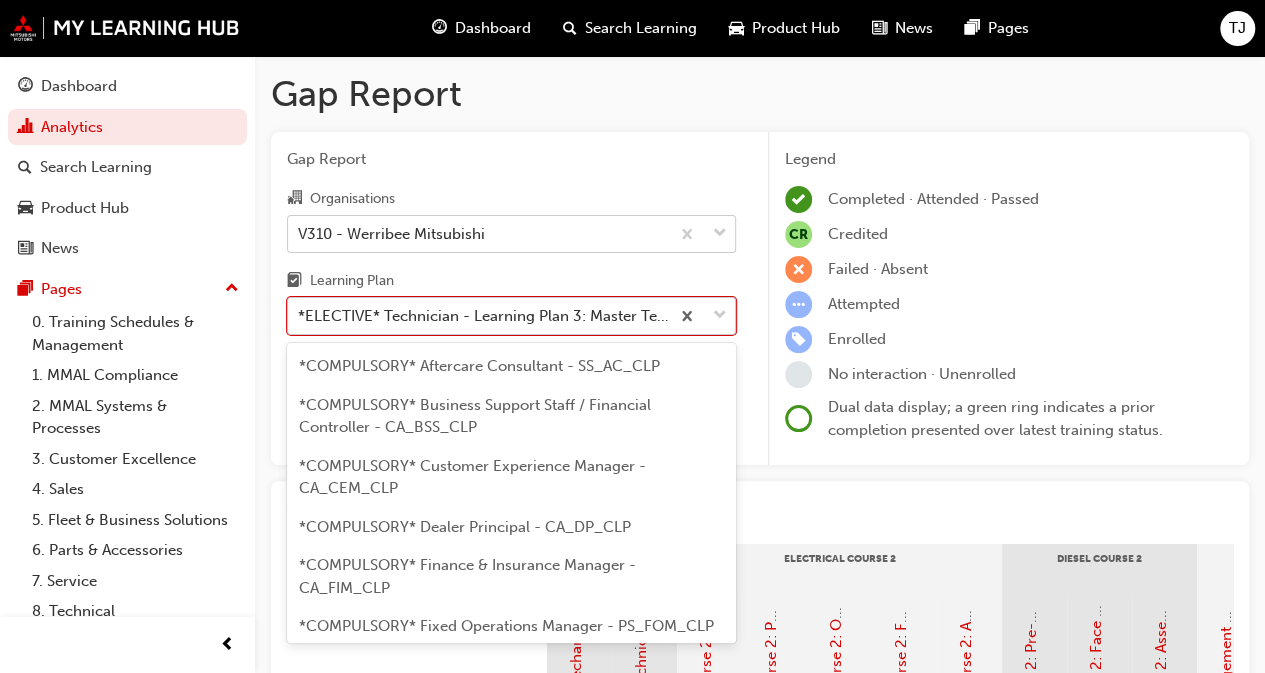 click on "*ELECTIVE* Technician - Learning Plan 3: Master Technician Program  - TC_MT_ELP" at bounding box center (484, 316) 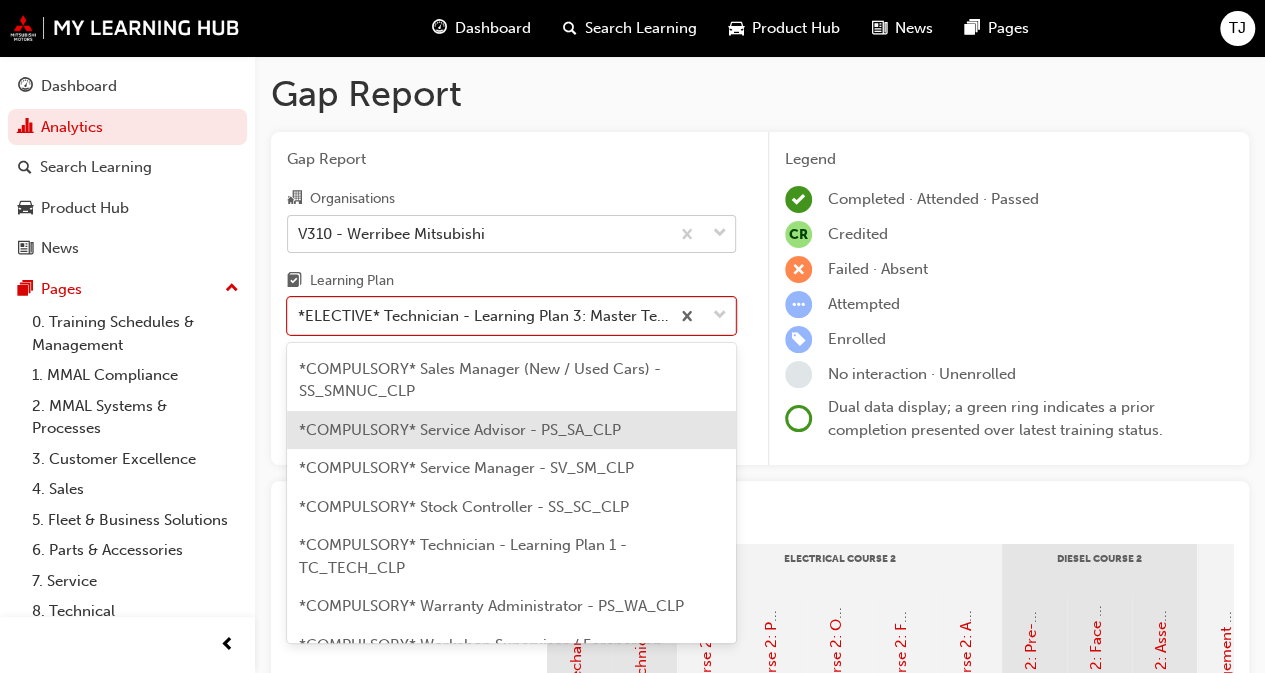 scroll, scrollTop: 862, scrollLeft: 0, axis: vertical 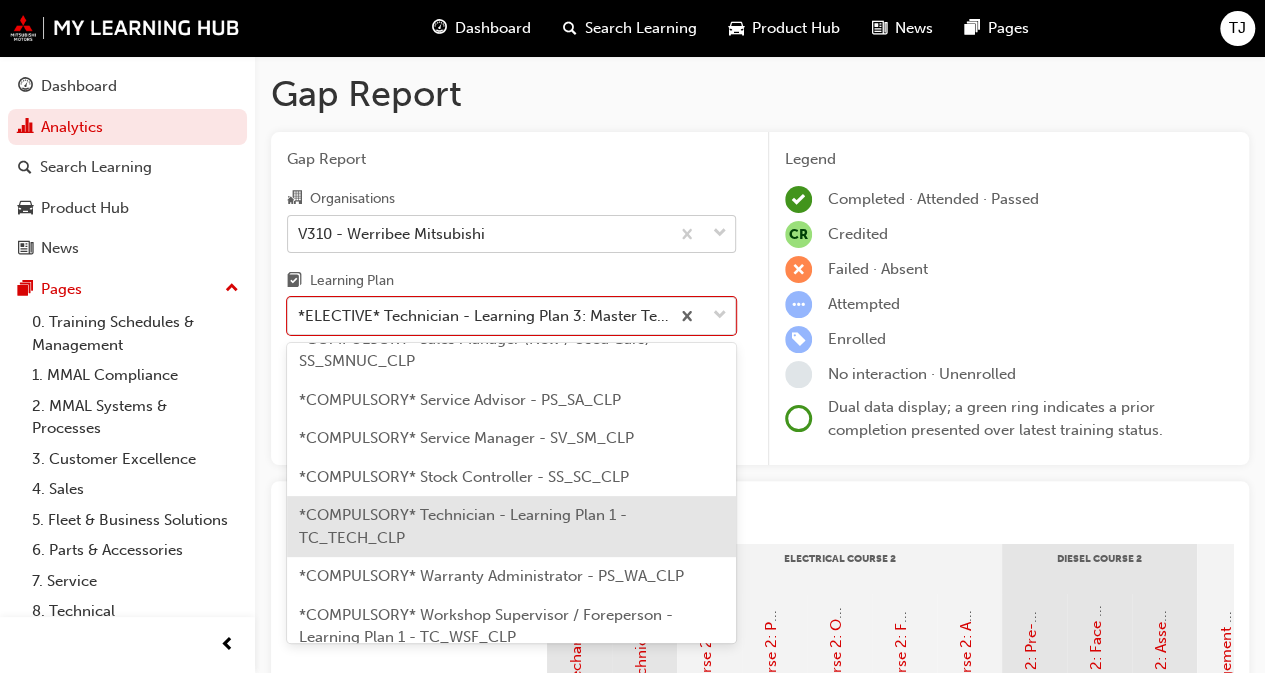 click on "*COMPULSORY* Technician - Learning Plan 1 - TC_TECH_CLP" at bounding box center (463, 526) 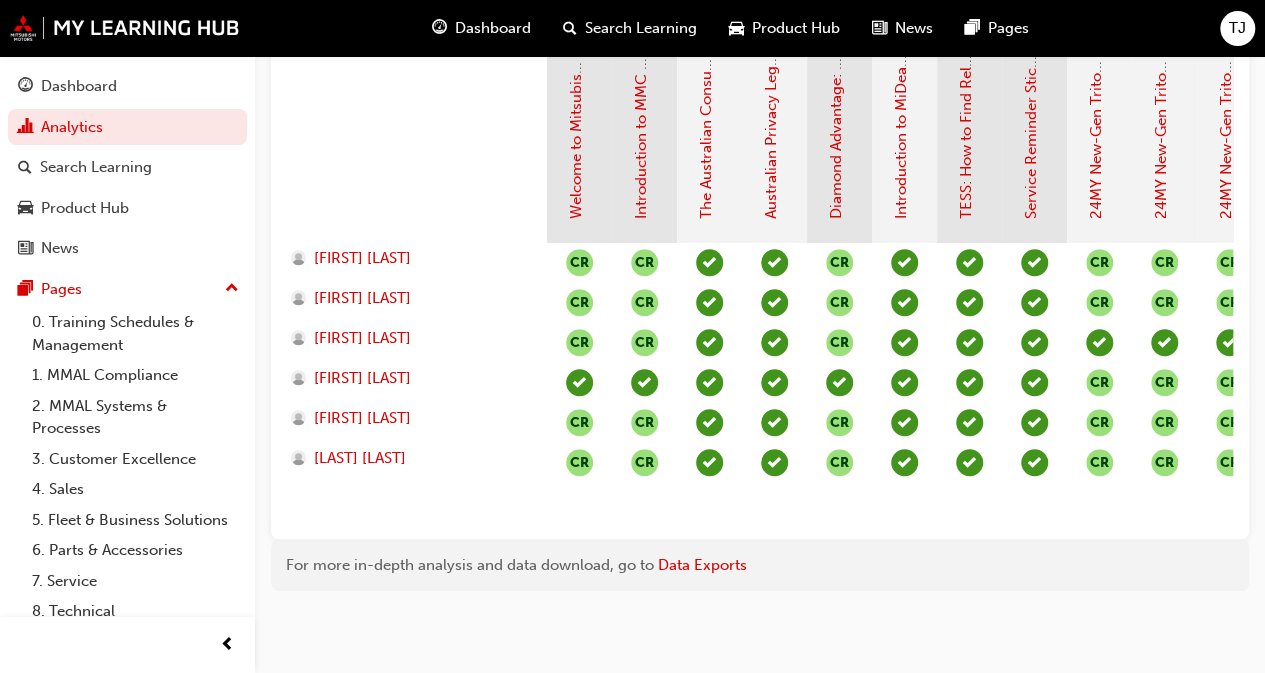 scroll, scrollTop: 566, scrollLeft: 0, axis: vertical 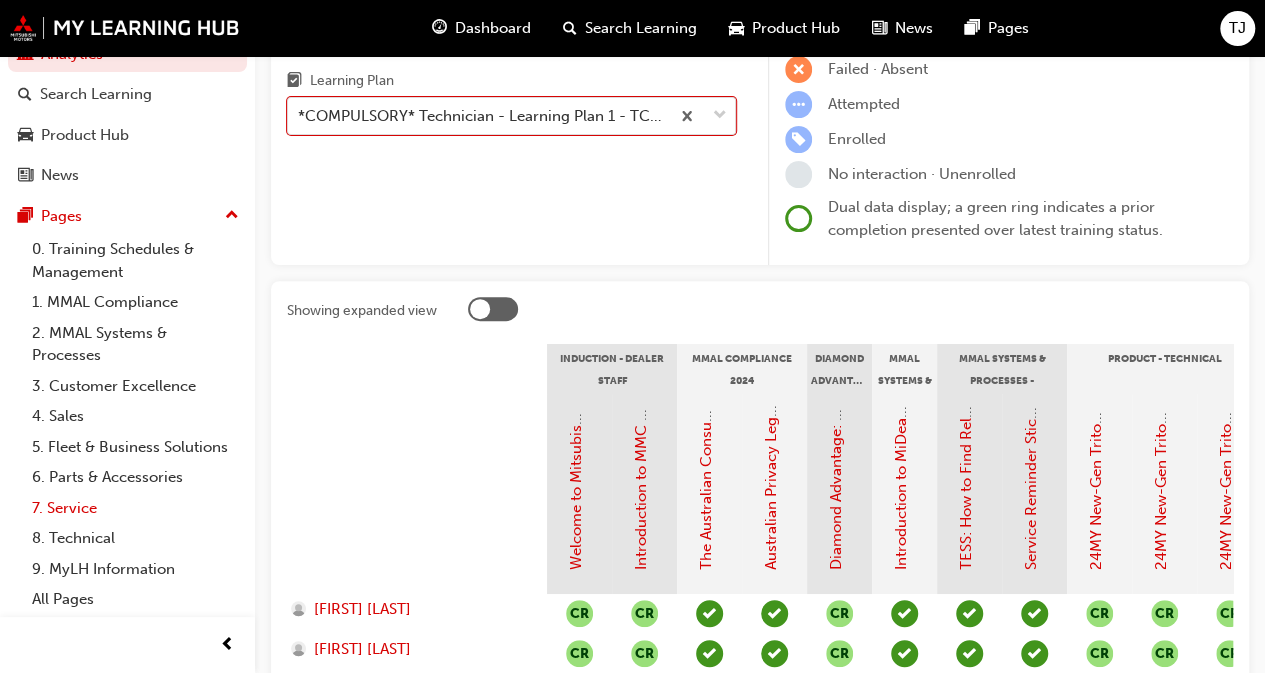 click on "7. Service" at bounding box center [135, 508] 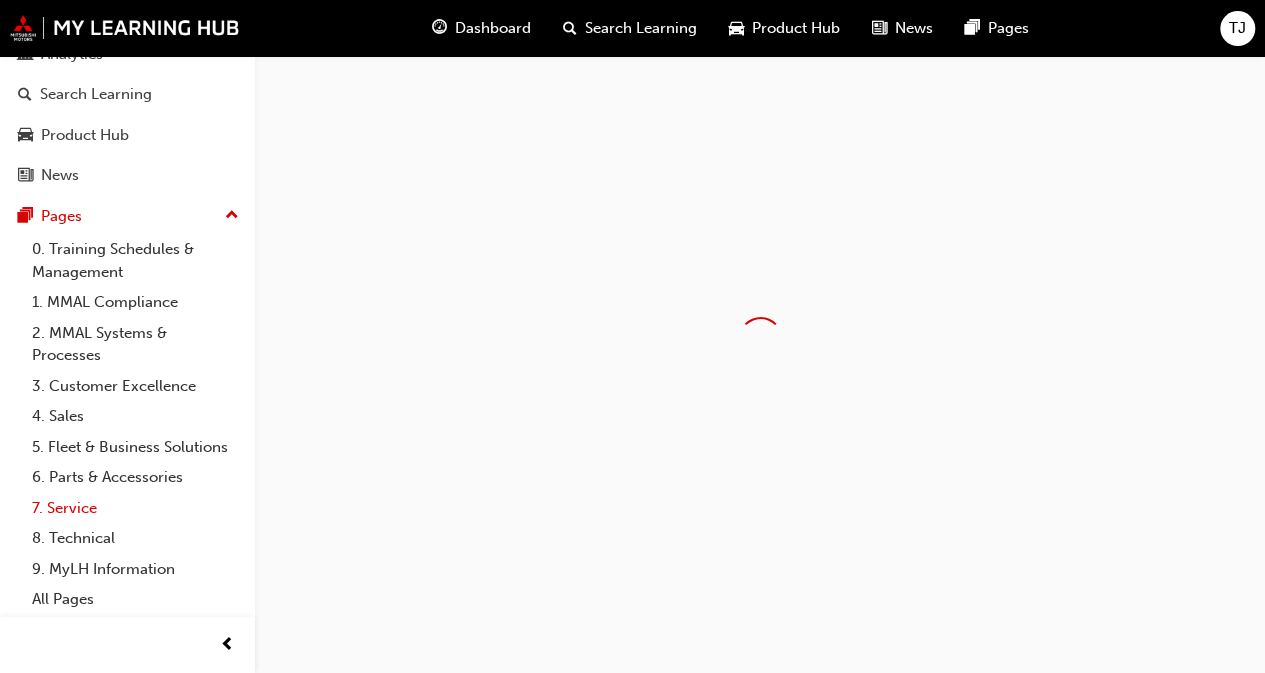 scroll, scrollTop: 0, scrollLeft: 0, axis: both 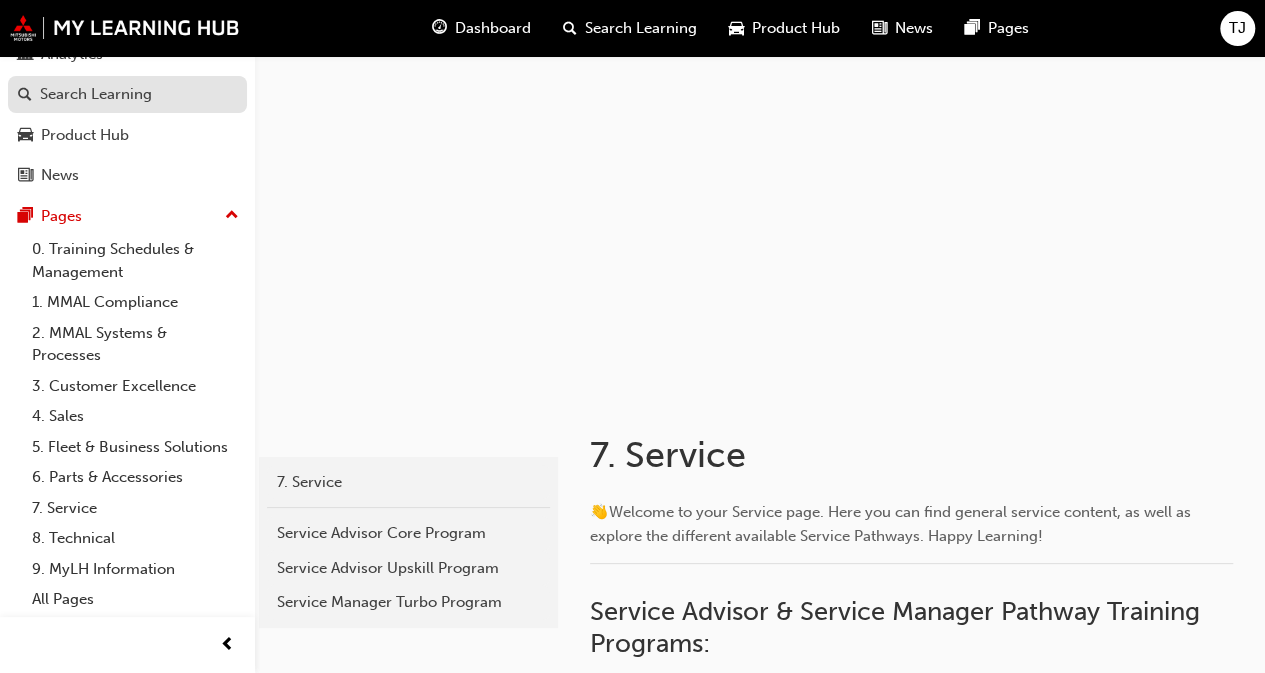 click on "Search Learning" at bounding box center [96, 94] 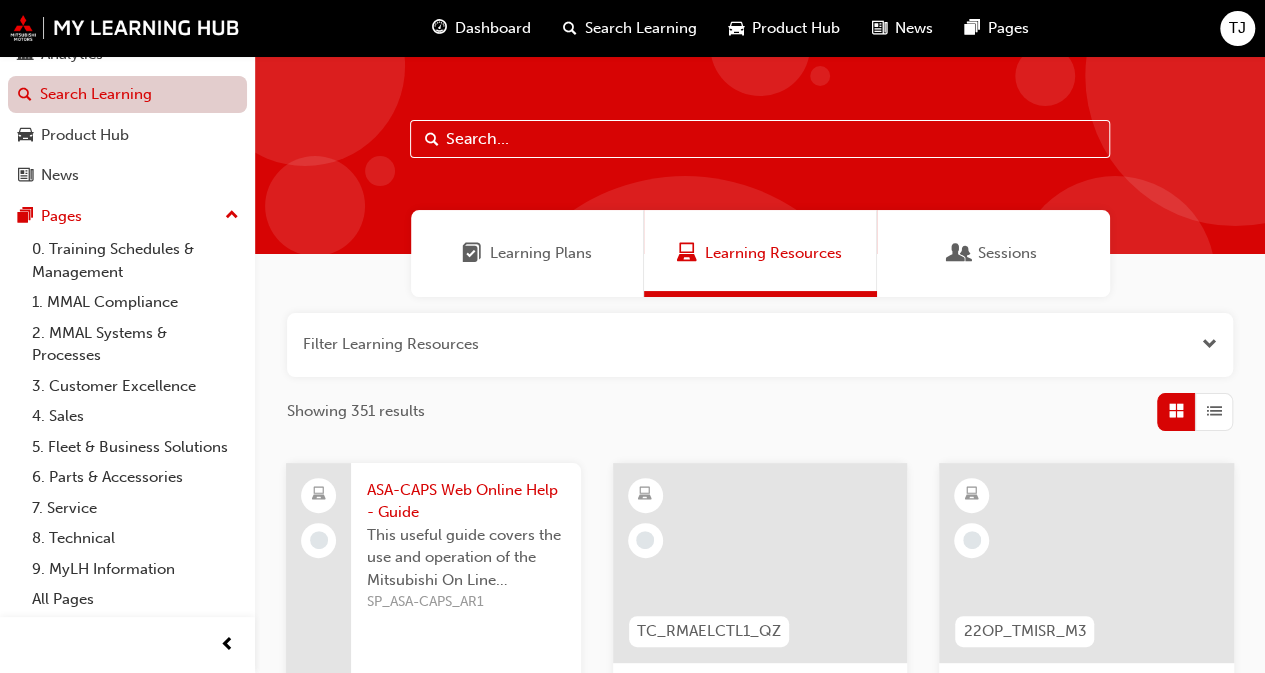 click on "Search Learning" at bounding box center (127, 94) 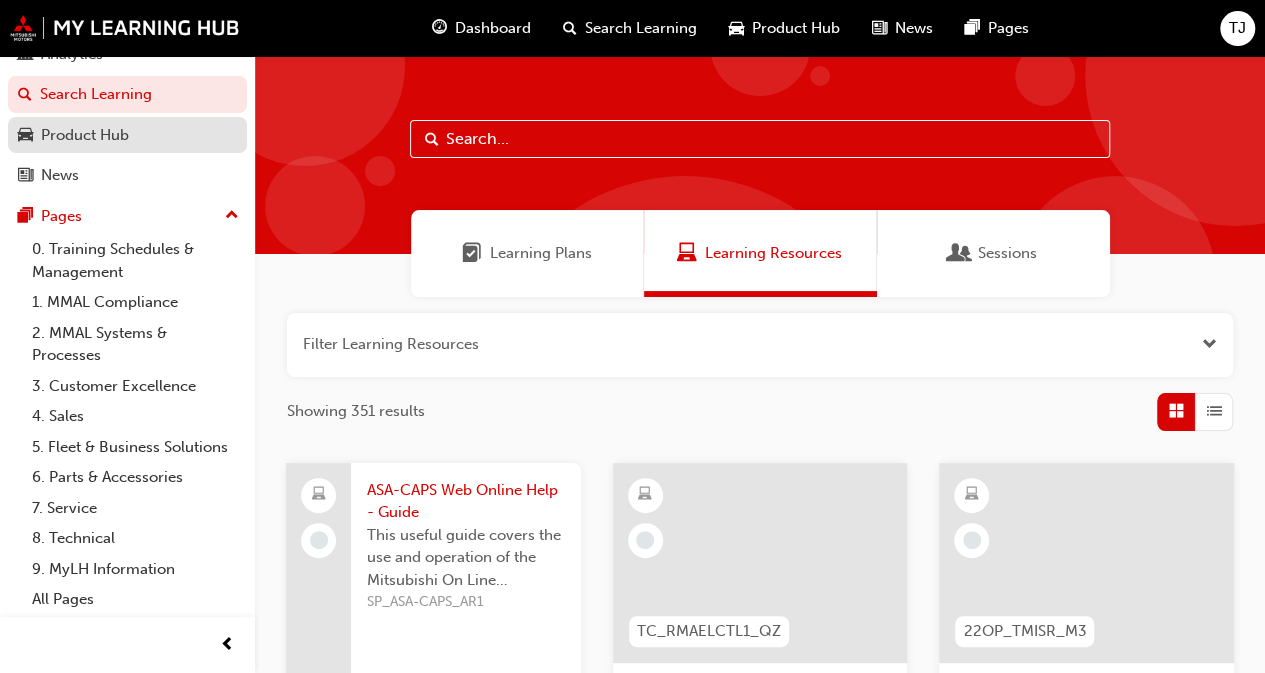 click on "Product Hub" at bounding box center (127, 135) 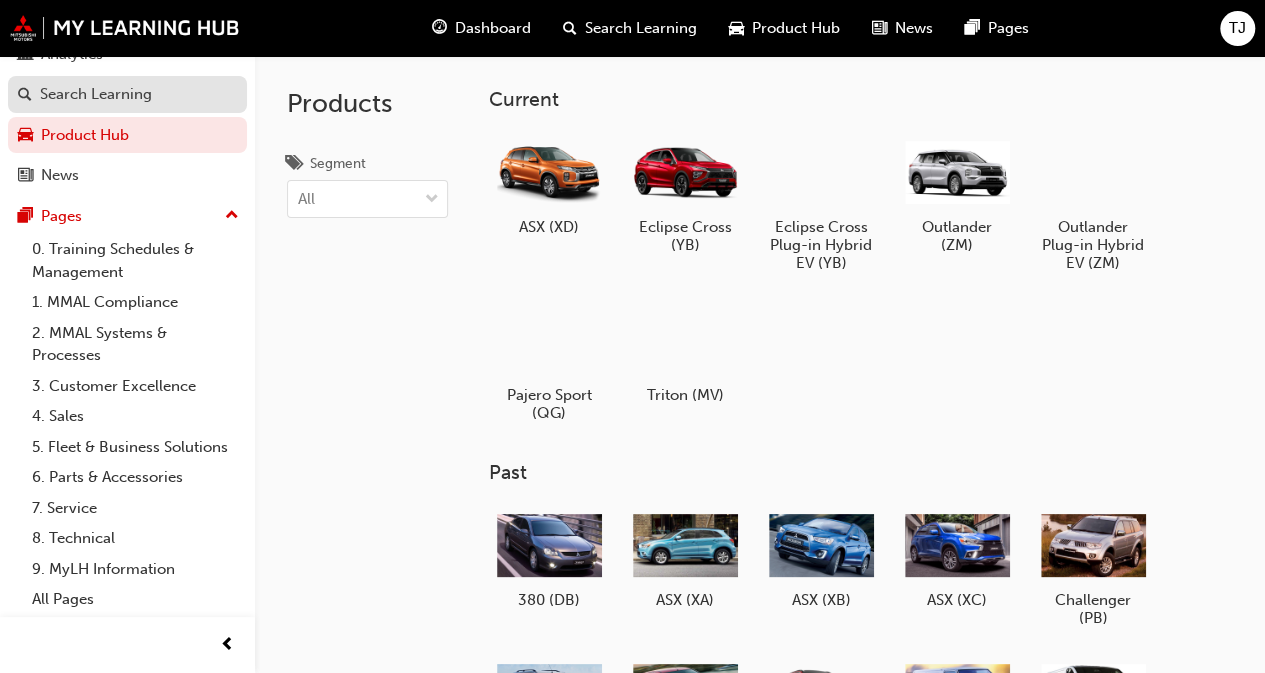click on "Search Learning" at bounding box center (96, 94) 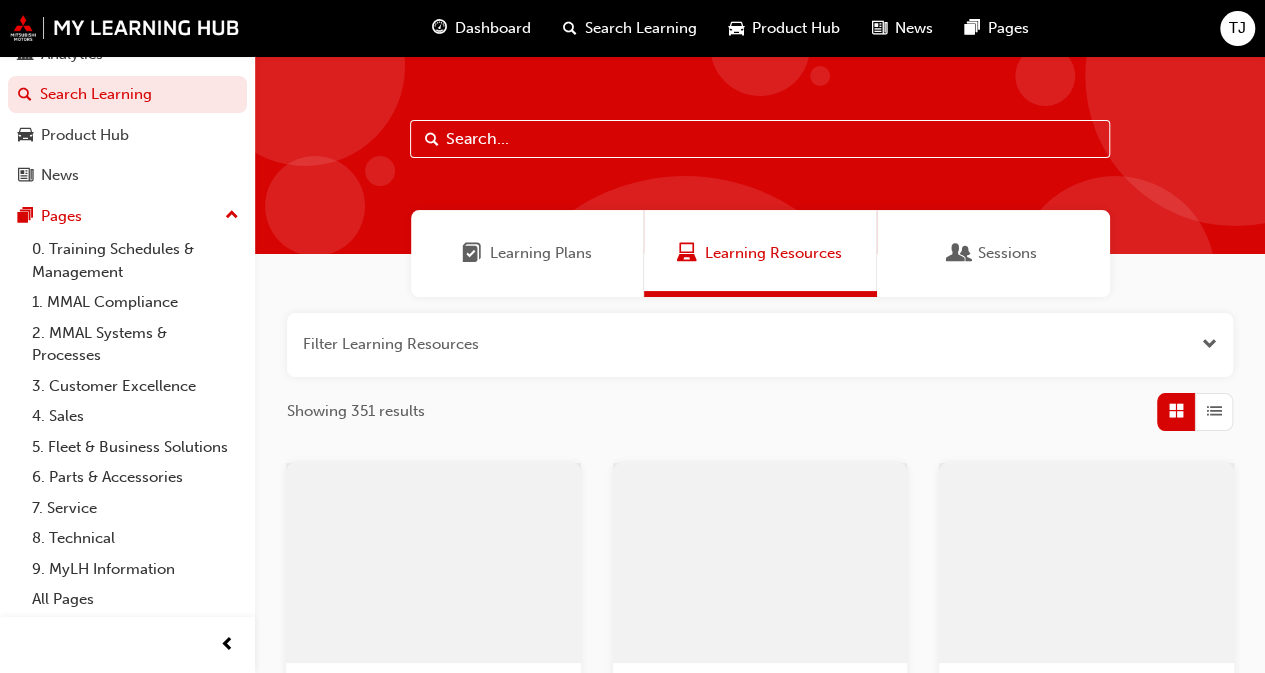 click on "Dashboard" at bounding box center [493, 28] 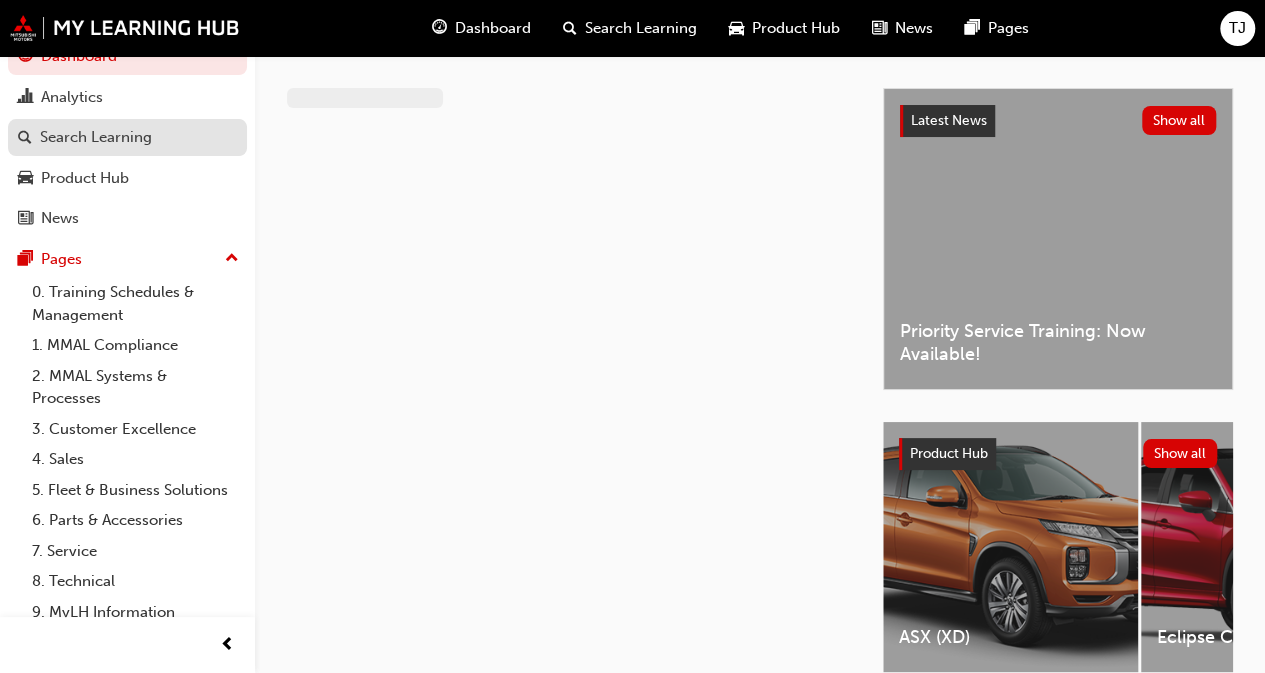 scroll, scrollTop: 0, scrollLeft: 0, axis: both 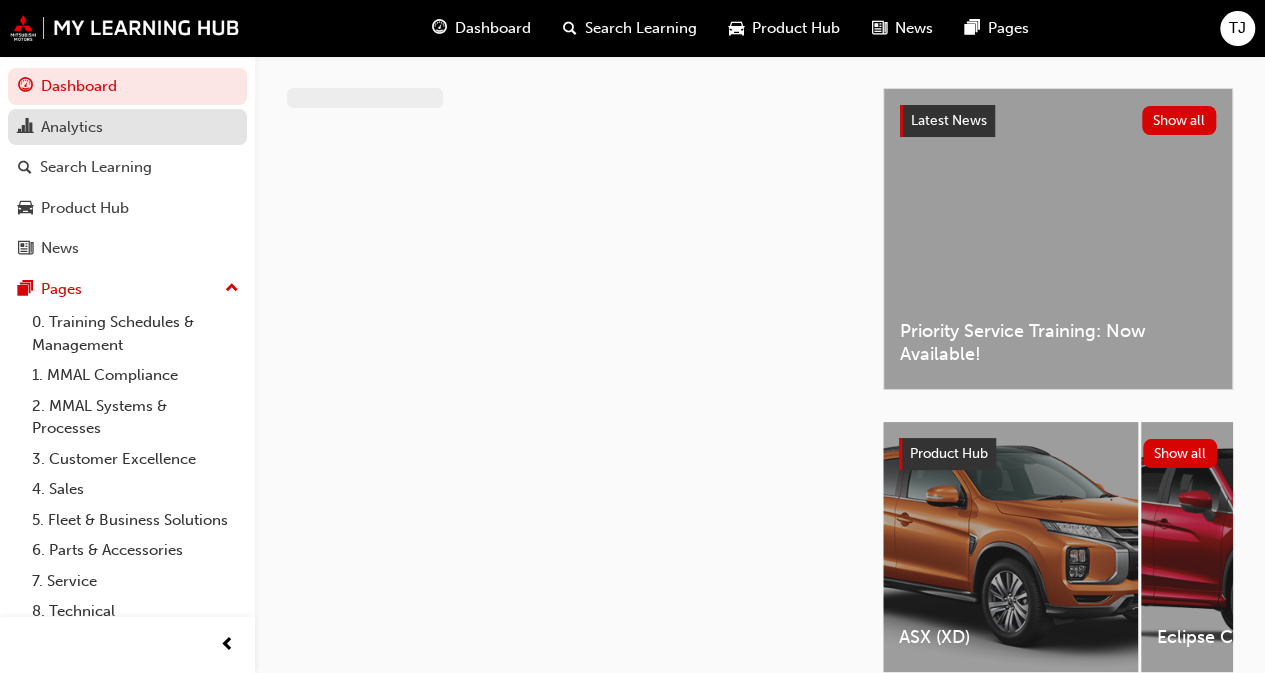 click on "Analytics" at bounding box center (72, 127) 